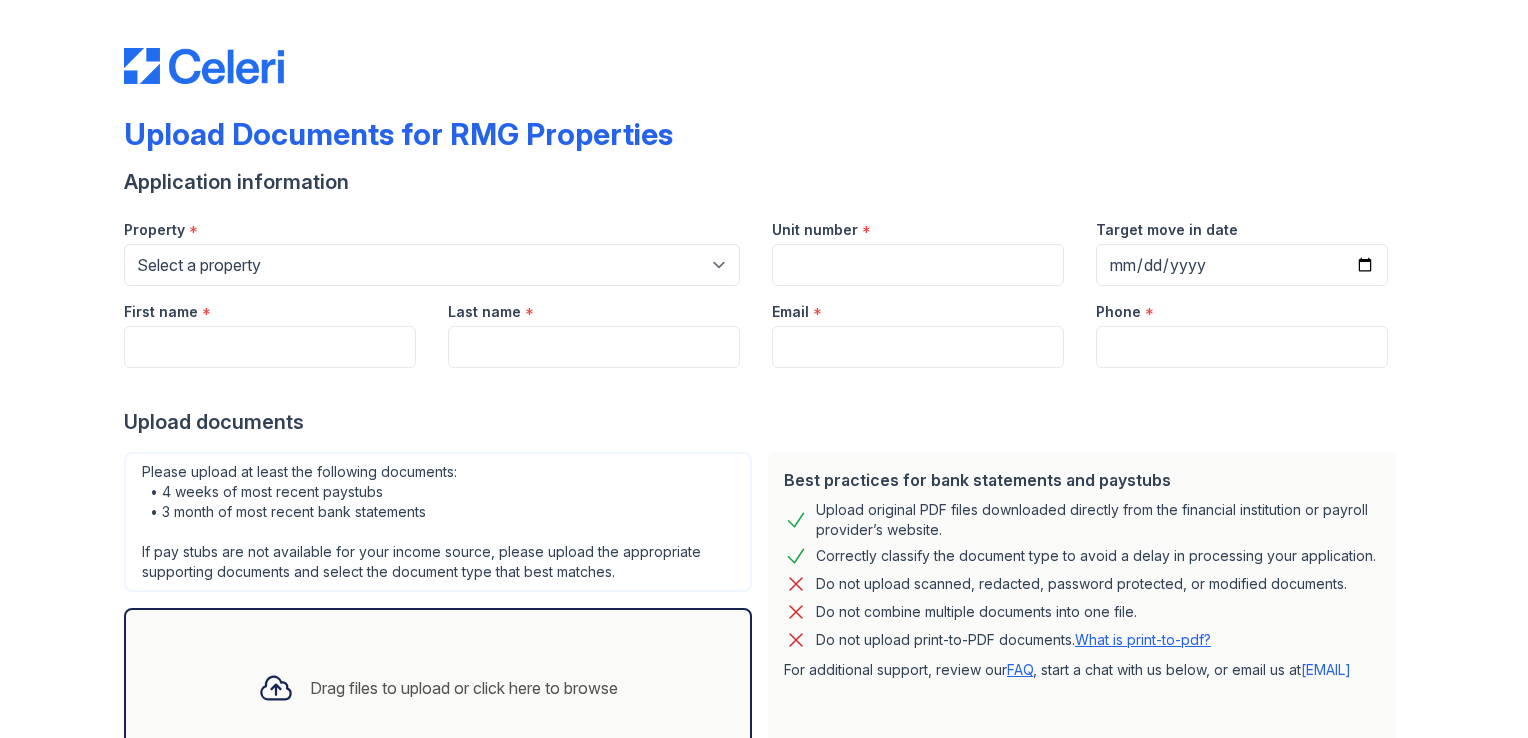 scroll, scrollTop: 0, scrollLeft: 0, axis: both 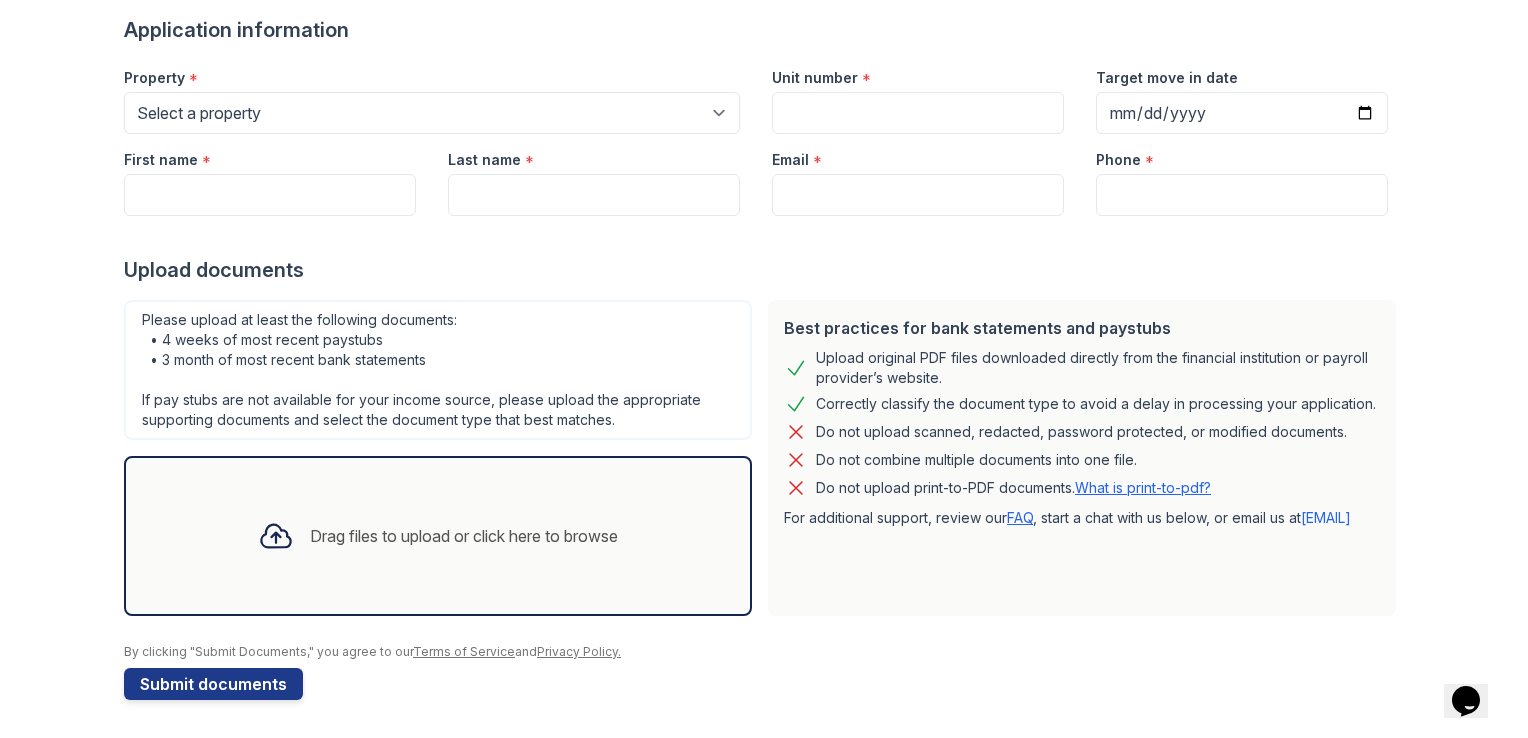 click 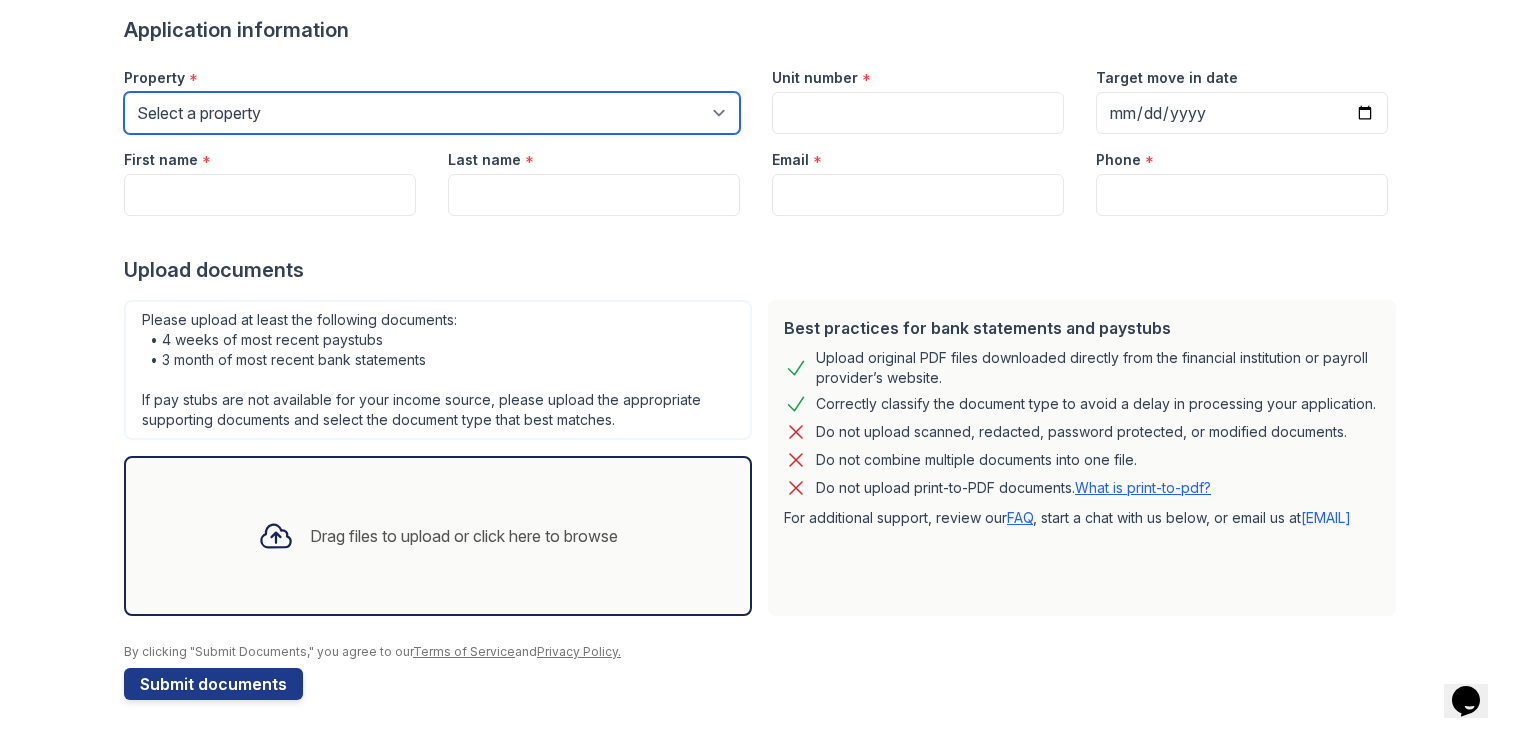 click on "Select a property
[NUMBER] [STREET] [STREET_NAME] [DIRECTION]
[NUMBER] [STREET] [STREET_NAME] [DIRECTION]
[NUMBER] [STREET] [STREET_NAME] [DIRECTION]
[NUMBER] [STREET] [STREET_NAME] [DIRECTION]
[NUMBER] [STREET] [STREET_NAME] [DIRECTION]
[NUMBER] [STREET] [STREET_NAME] [DIRECTION]
[NUMBER] [STREET] [STREET_NAME] [DIRECTION]
[NUMBER] [STREET] [STREET_NAME] [DIRECTION]
[NUMBER] [STREET] [STREET_NAME] [DIRECTION]
[NUMBER] [STREET] [STREET_NAME] [DIRECTION]
[NUMBER] [STREET] [STREET_NAME] [DIRECTION]
[NUMBER] [STREET] [STREET_NAME] [DIRECTION]
[NUMBER] [STREET] [STREET_NAME]
[NUMBER] [STREET] [STREET_NAME] [DIRECTION]
[NUMBER] [STREET] [STREET_NAME]
[NUMBER] [STREET] [STREET_NAME] [DIRECTION]
[NUMBER] [STREET] [STREET_NAME] [DIRECTION]
[NUMBER] [STREET] [STREET_NAME] [DIRECTION]
[NUMBER] [STREET] [STREET_NAME]
[NUMBER] [STREET] [STREET_NAME] [DIRECTION]
[NUMBER] [STREET] [STREET_NAME] [DIRECTION]
[NUMBER] [STREET] [STREET_NAME] [DIRECTION]
[NUMBER] [STREET] [DIRECTION]
[NUMBER] [STREET] [STREET_NAME] [DIRECTION]
[NUMBER] [STREET] [DIRECTION]
[NUMBER] [STREET] [STREET_NAME] [DIRECTION]
[NUMBER] [STREET] [STREET_NAME] [DIRECTION]
[NUMBER] [STREET] [STREET_NAME] [DIRECTION]
[NUMBER] [STREET] [STREET_NAME] [DIRECTION]
[NUMBER] [STREET] [STREET_NAME] [DIRECTION]
[NUMBER] [STREET] [STREET_NAME] [DIRECTION]
[NUMBER] [STREET] [STREET_NAME]
[NUMBER] [STREET] [STREET_NAME] [DIRECTION]
[NUMBER] [STREET] [STREET_NAME]" at bounding box center [432, 113] 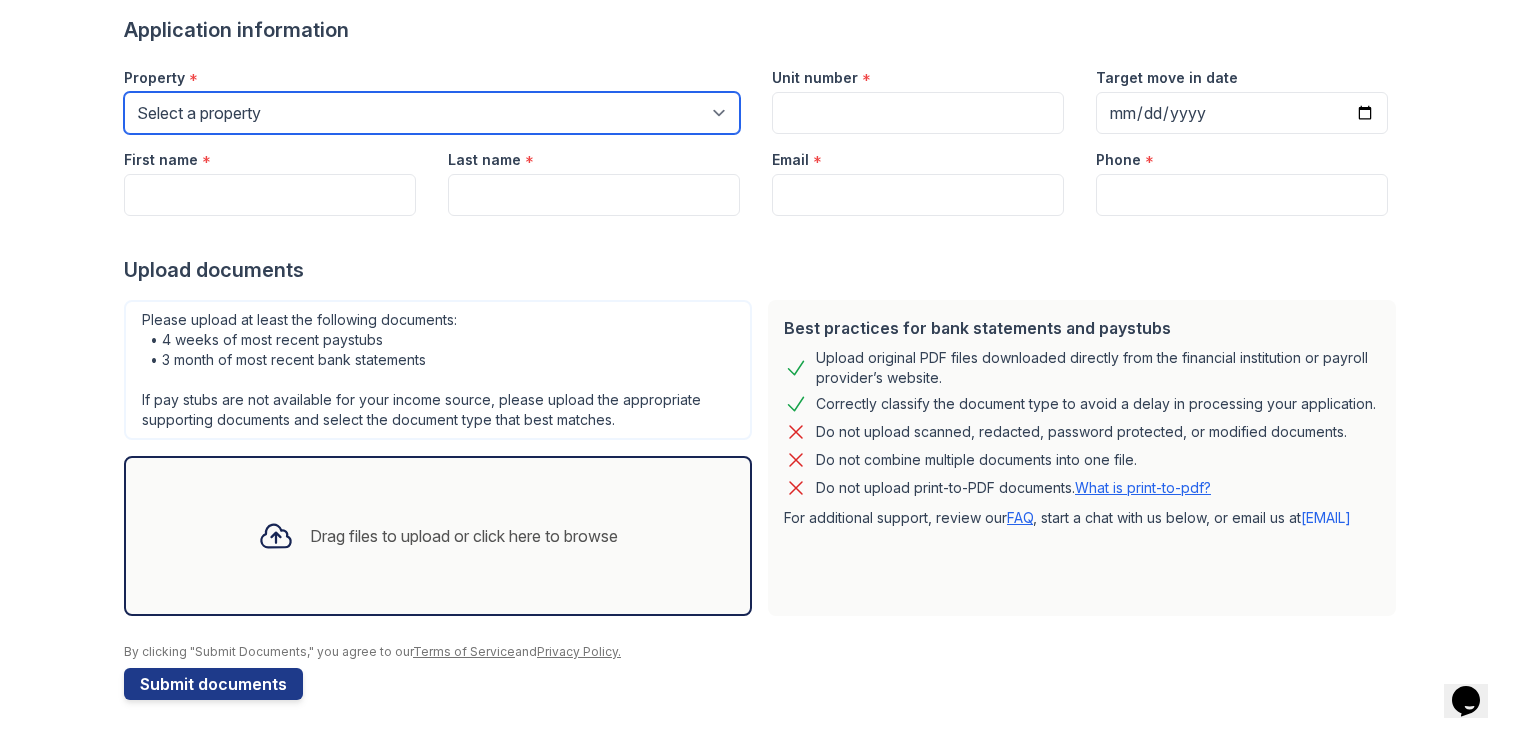 select on "1553" 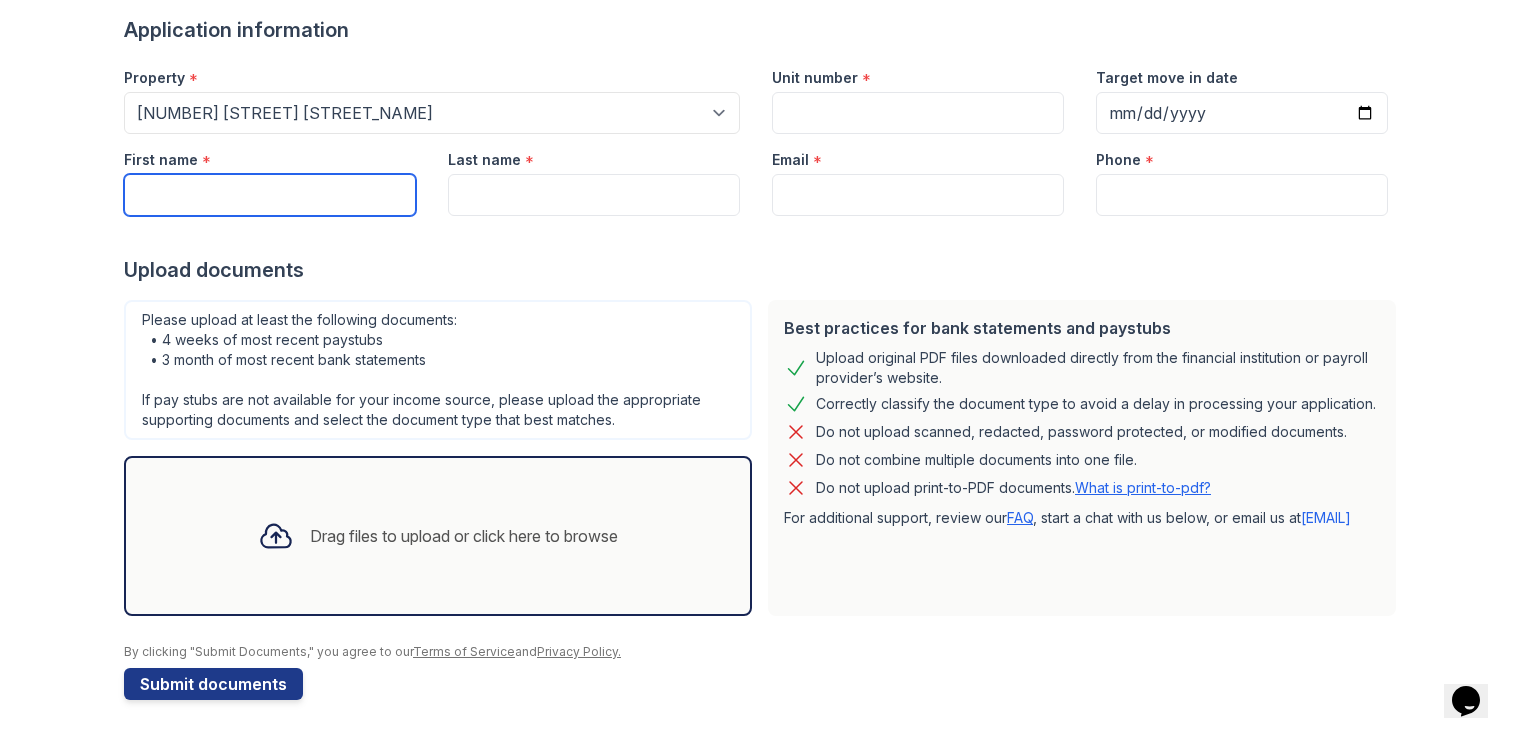click on "First name" at bounding box center (270, 195) 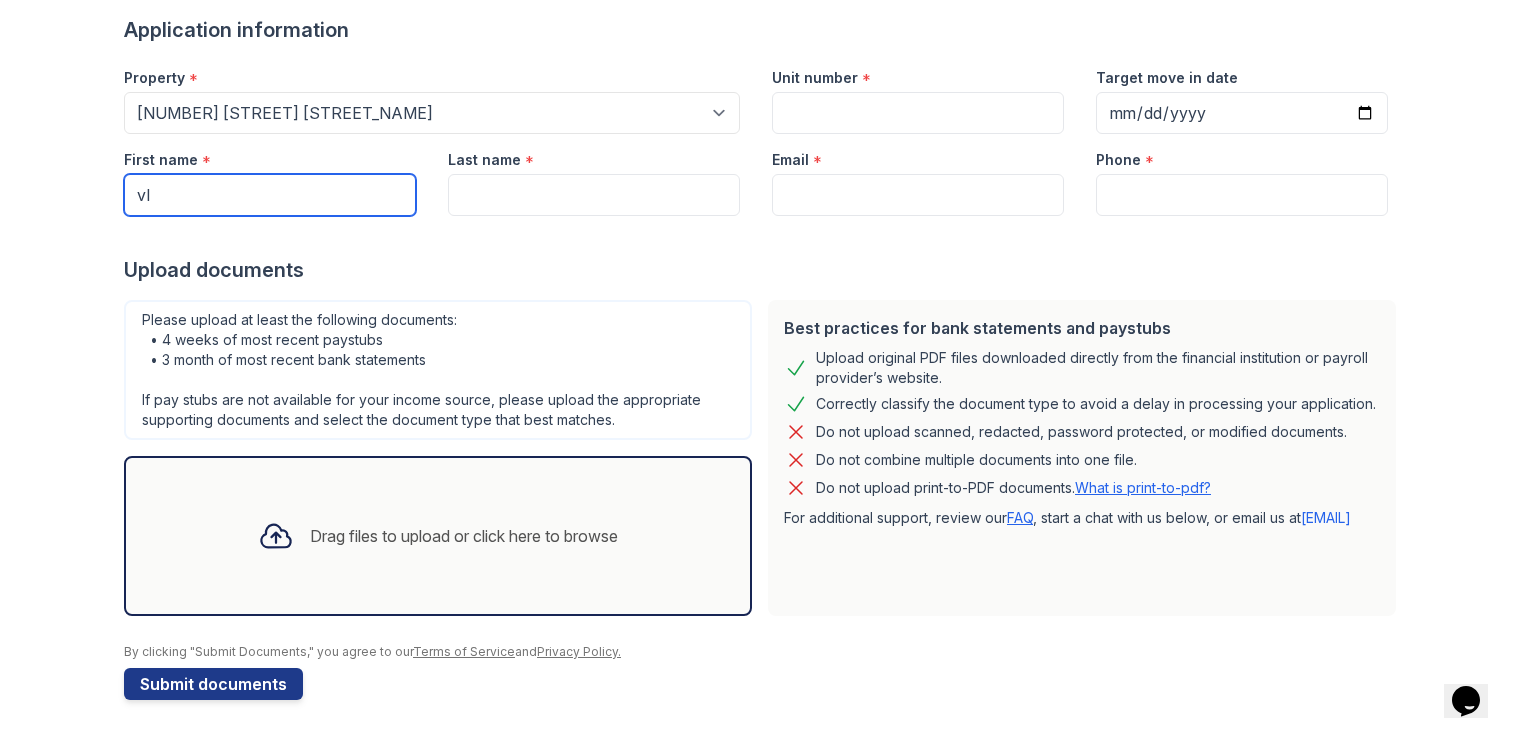 type on "v" 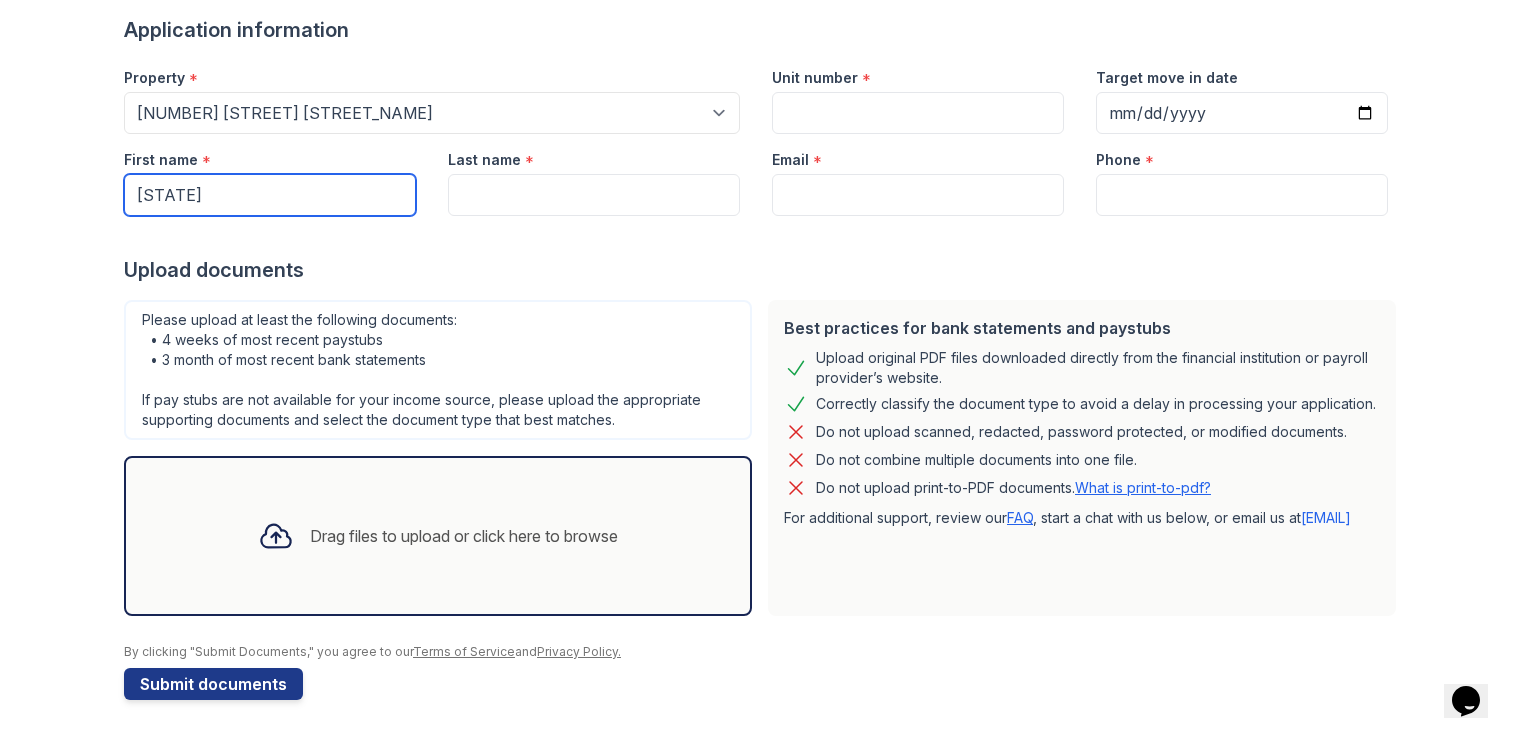 type on "[STATE]" 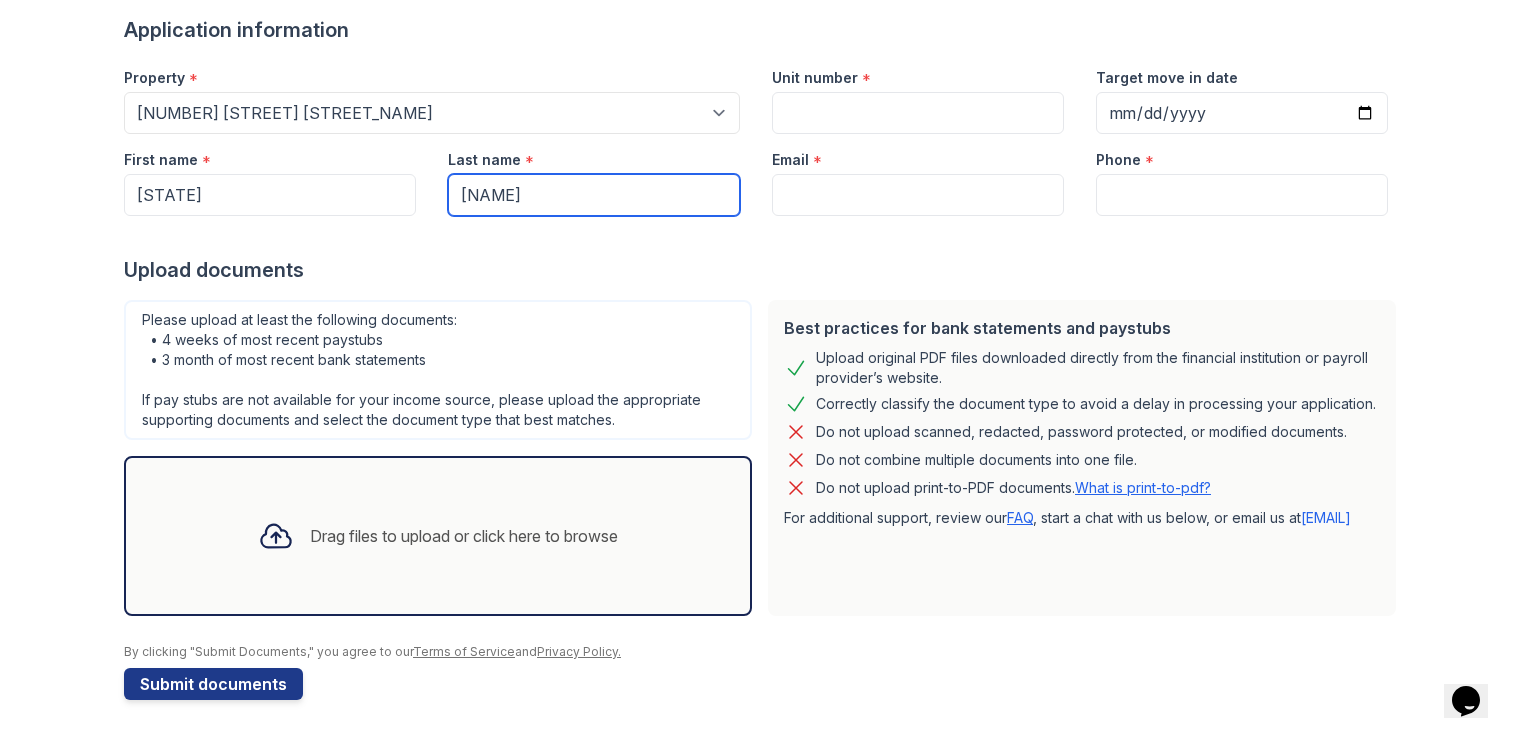 type on "[NAME]" 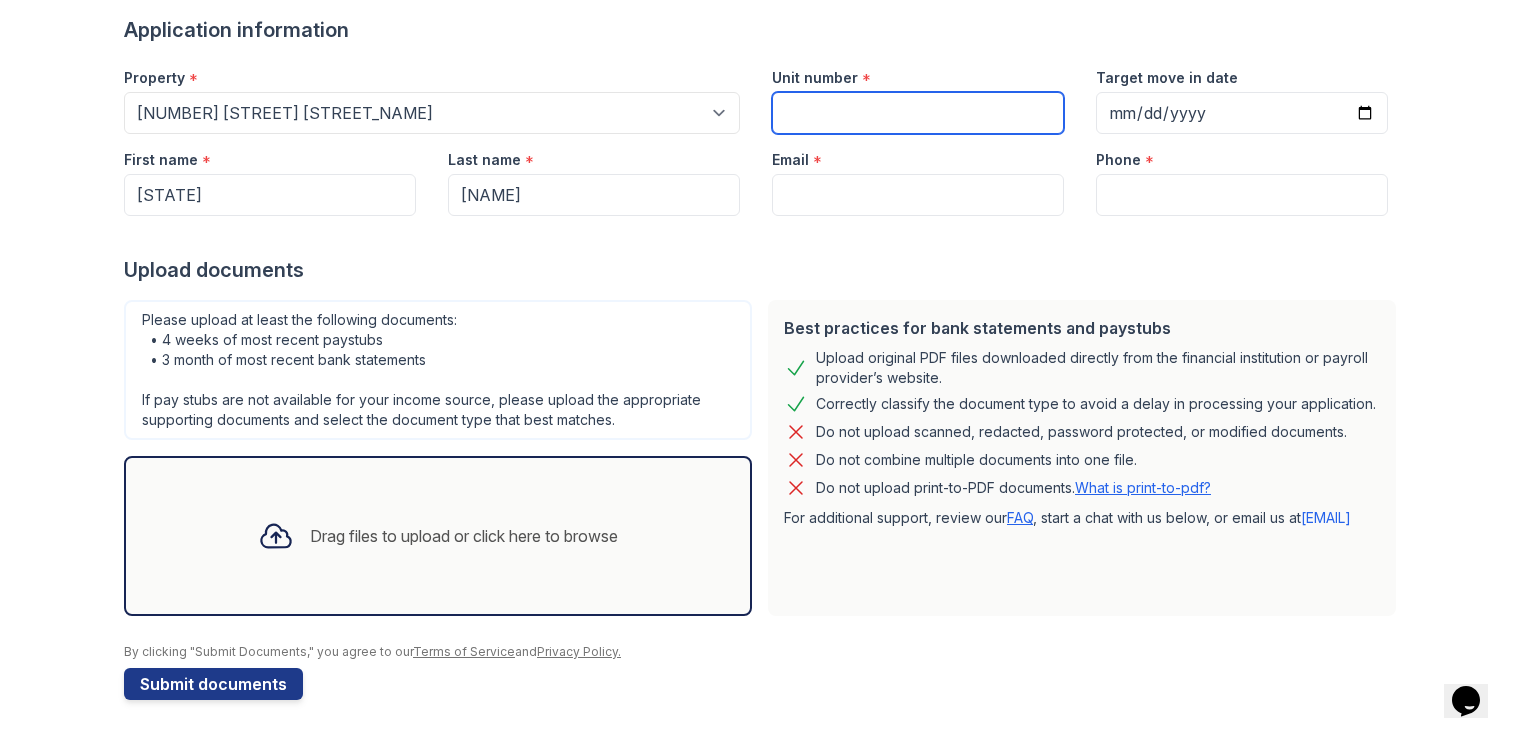 click on "Unit number" at bounding box center [918, 113] 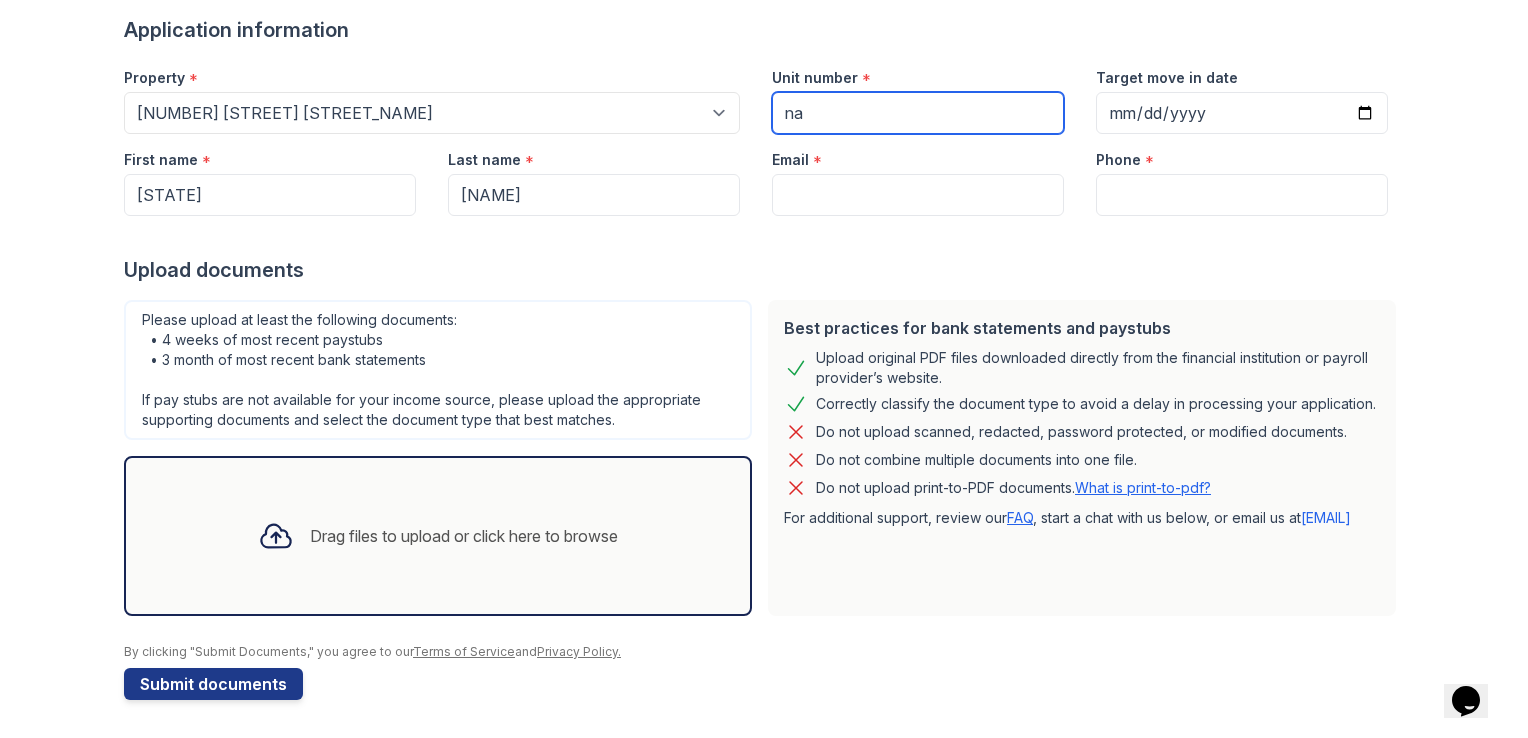 type on "n" 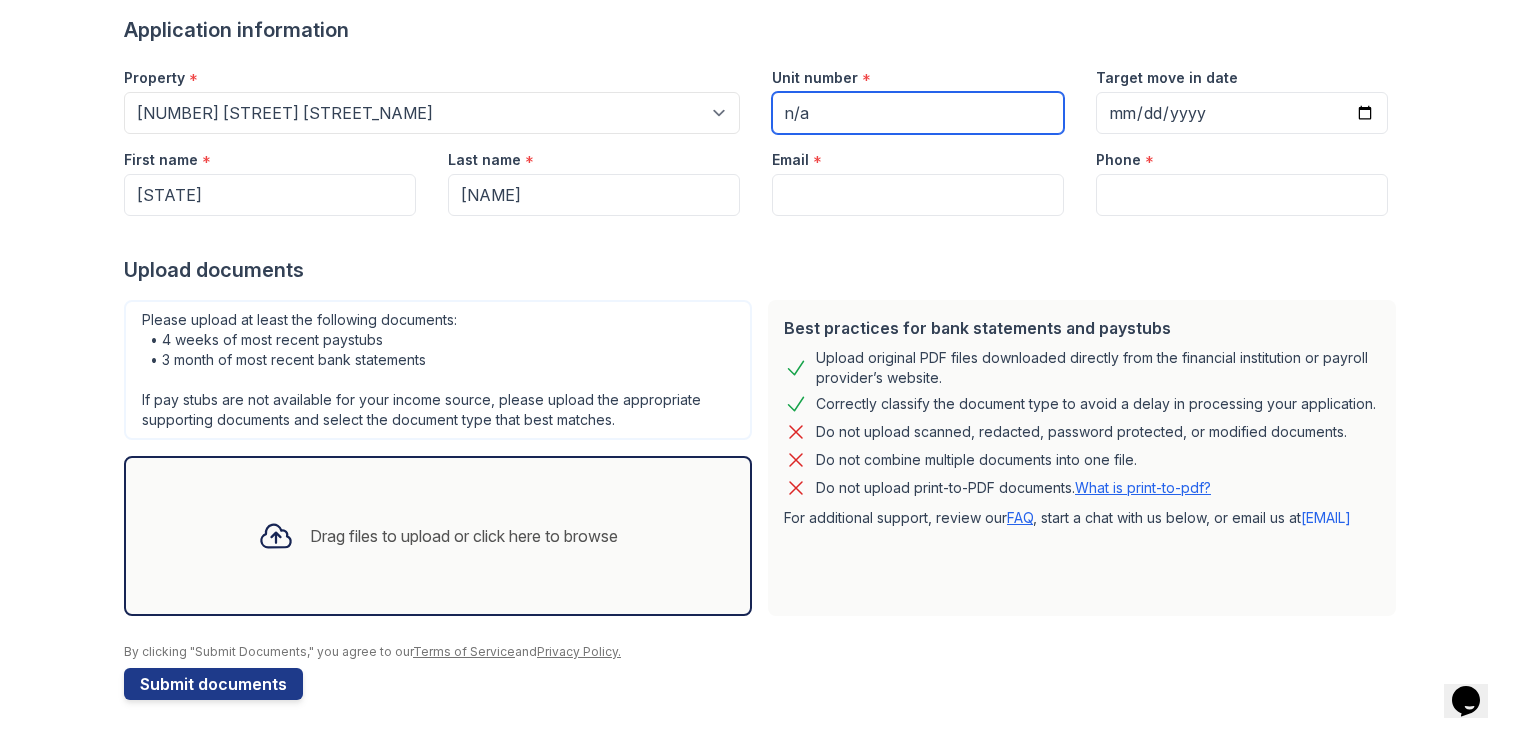 type on "n/a" 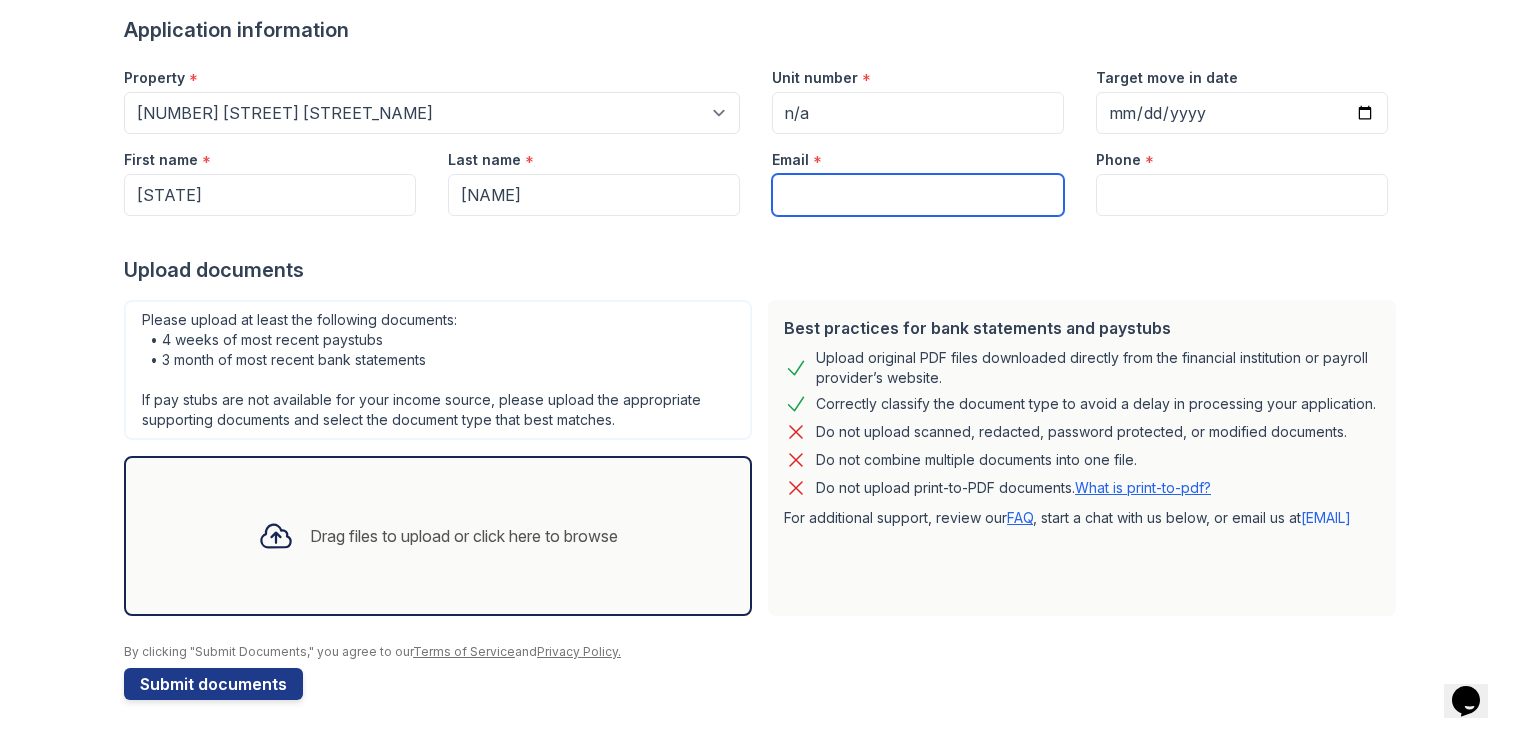 click on "Email" at bounding box center (918, 195) 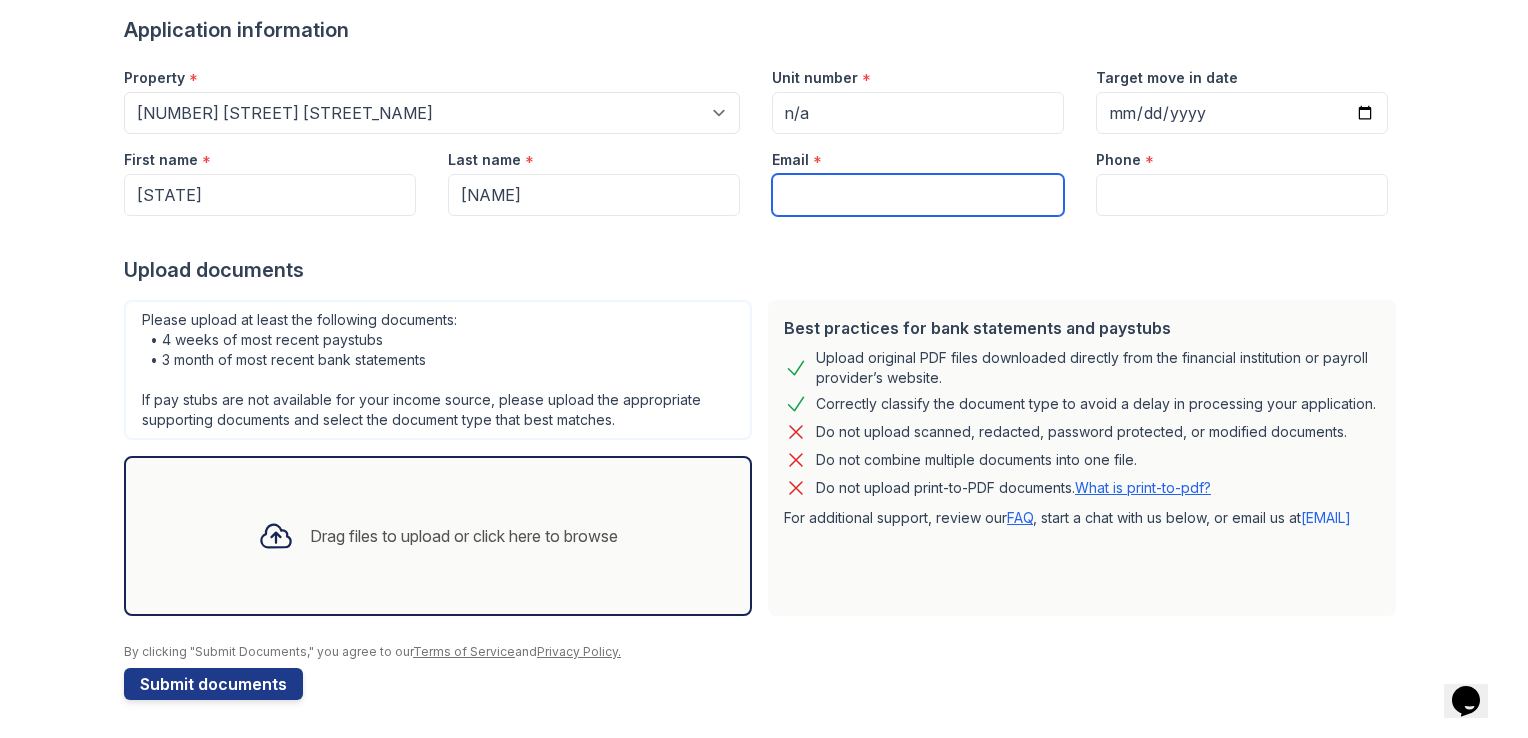 type on "[EMAIL]" 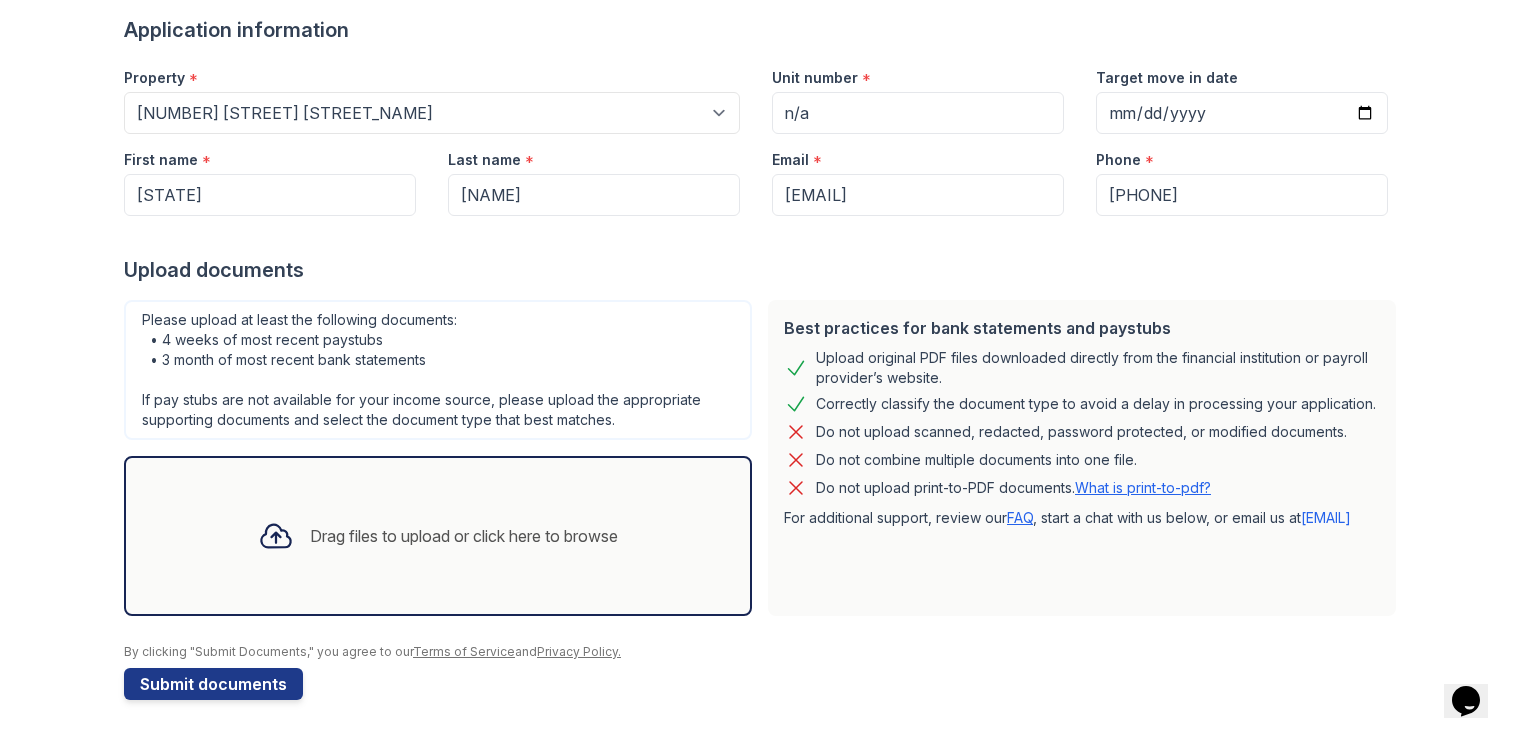 click at bounding box center (764, 236) 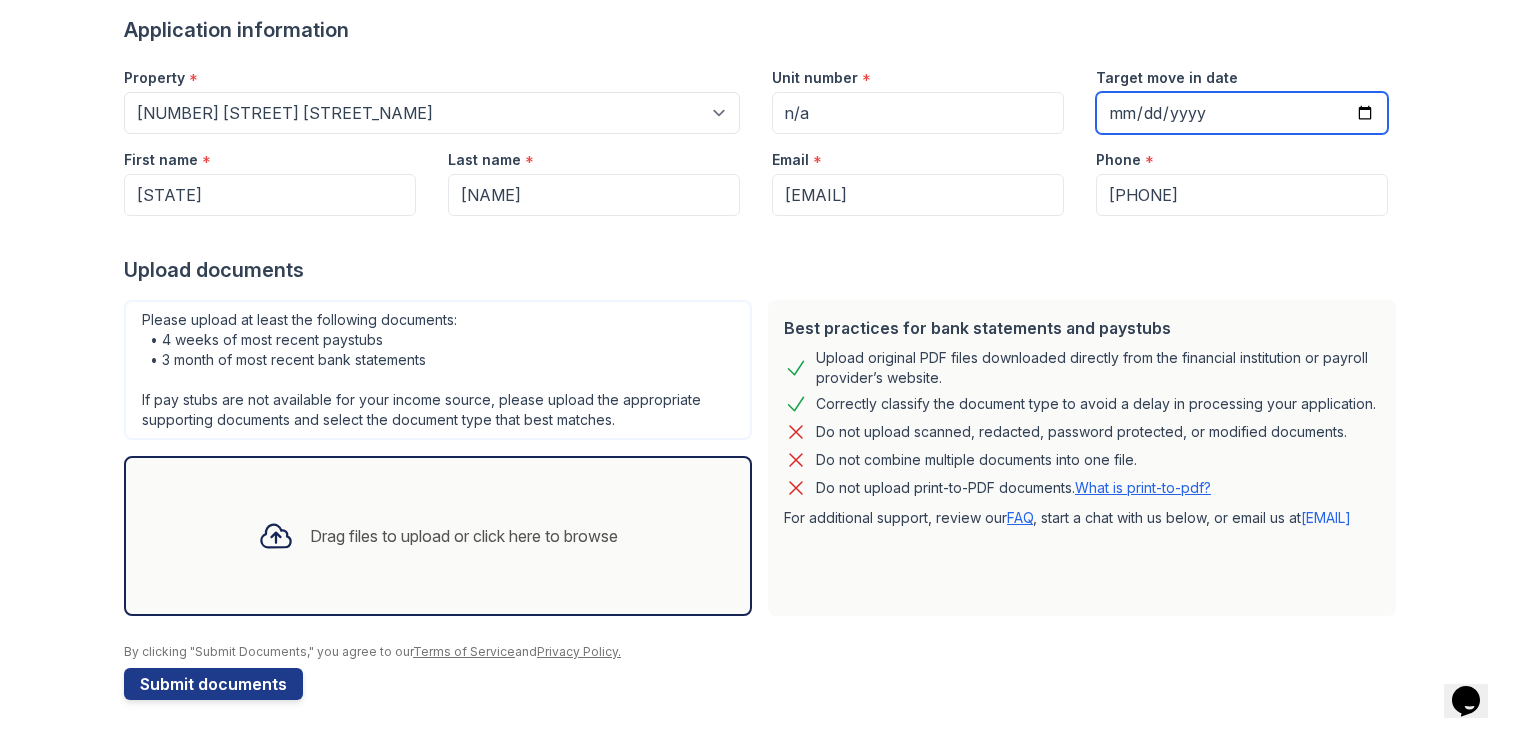 click on "Target move in date" at bounding box center [1242, 113] 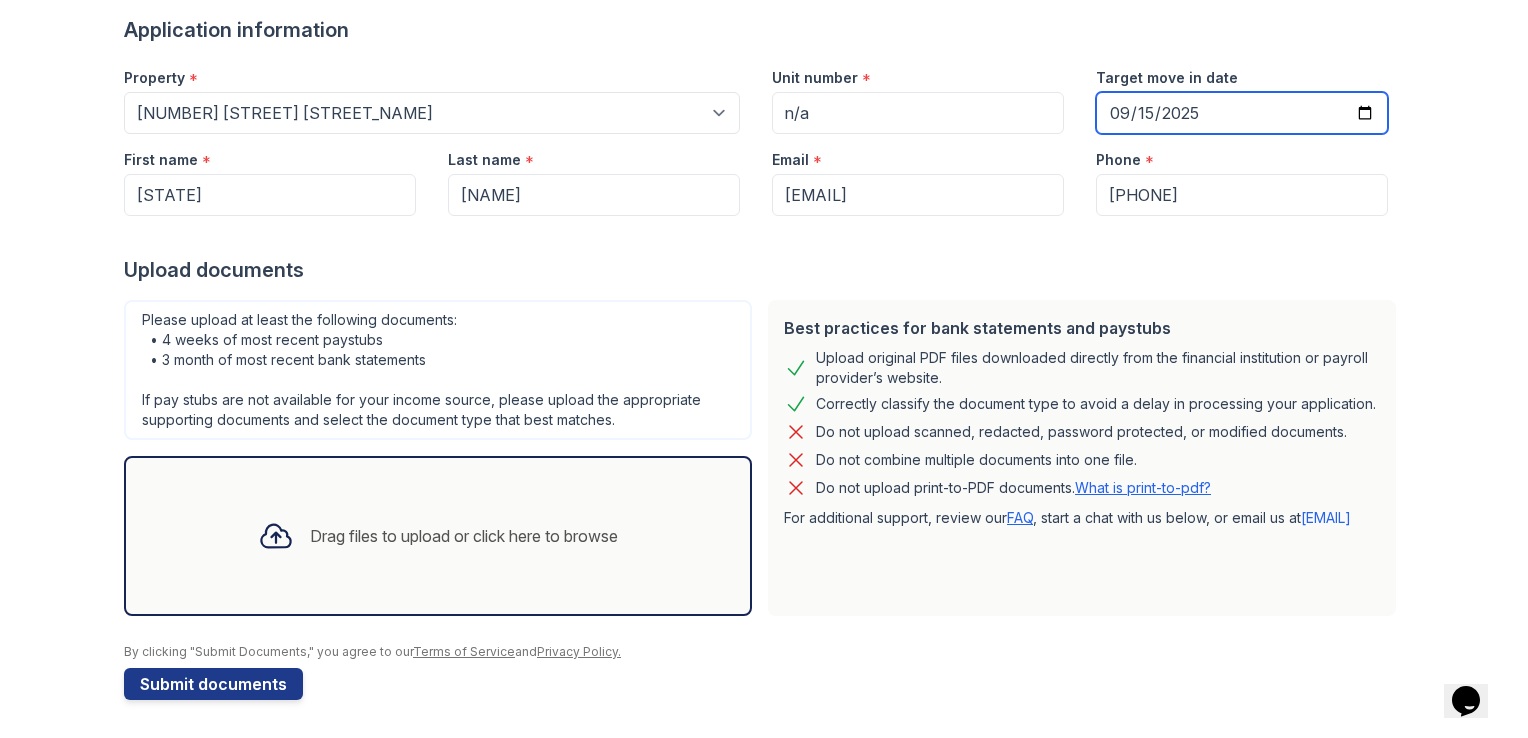type on "2025-09-15" 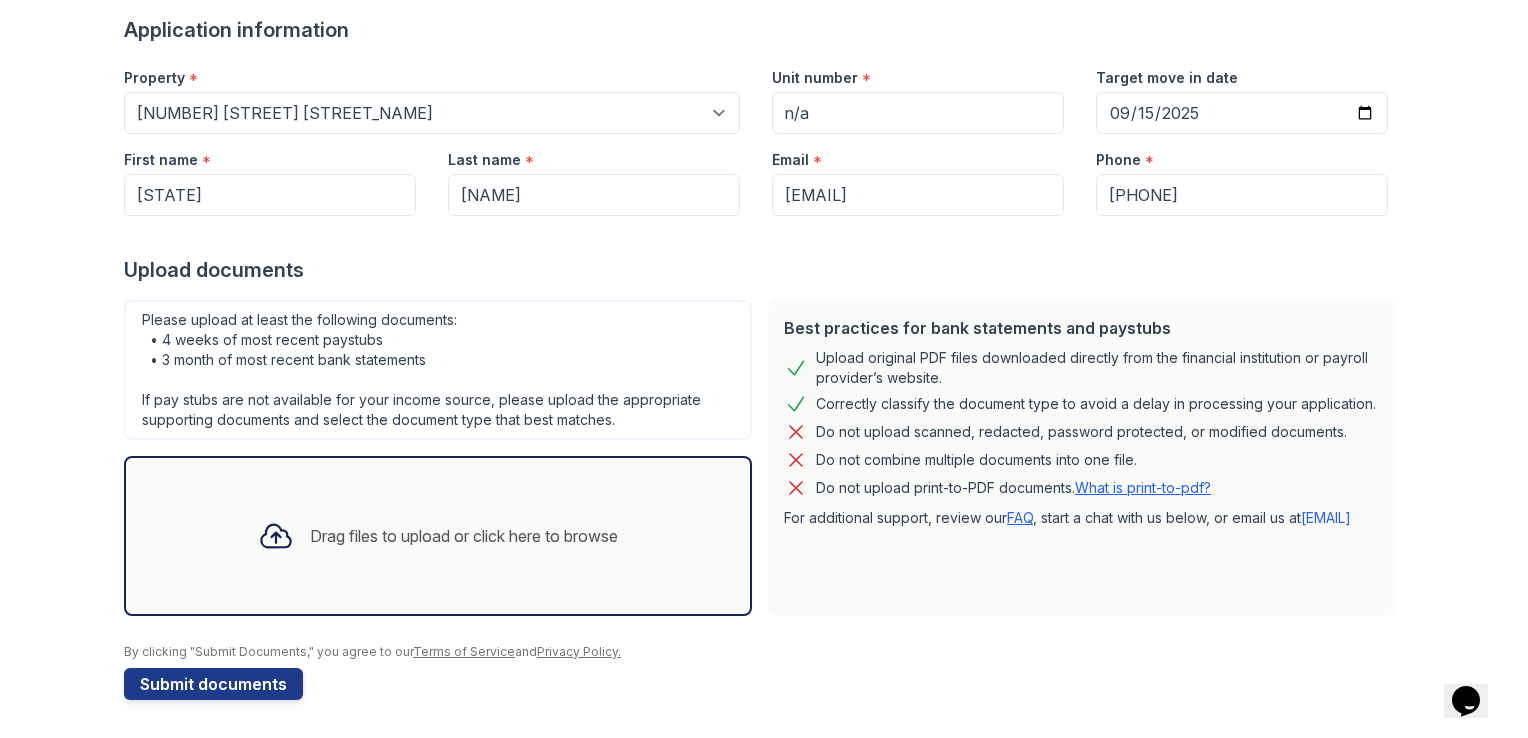 click on "Upload documents" at bounding box center [764, 270] 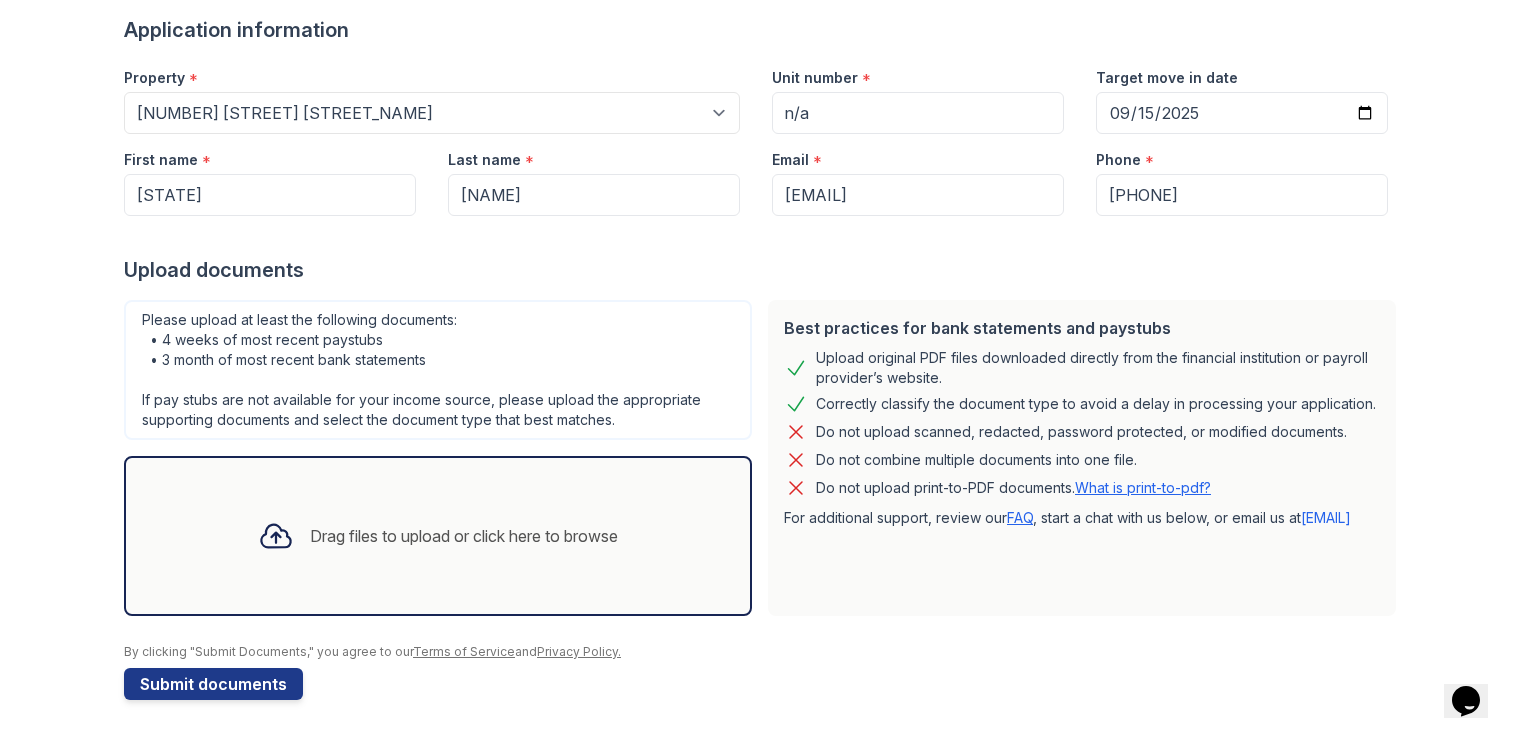 click on "Drag files to upload or click here to browse" at bounding box center [438, 536] 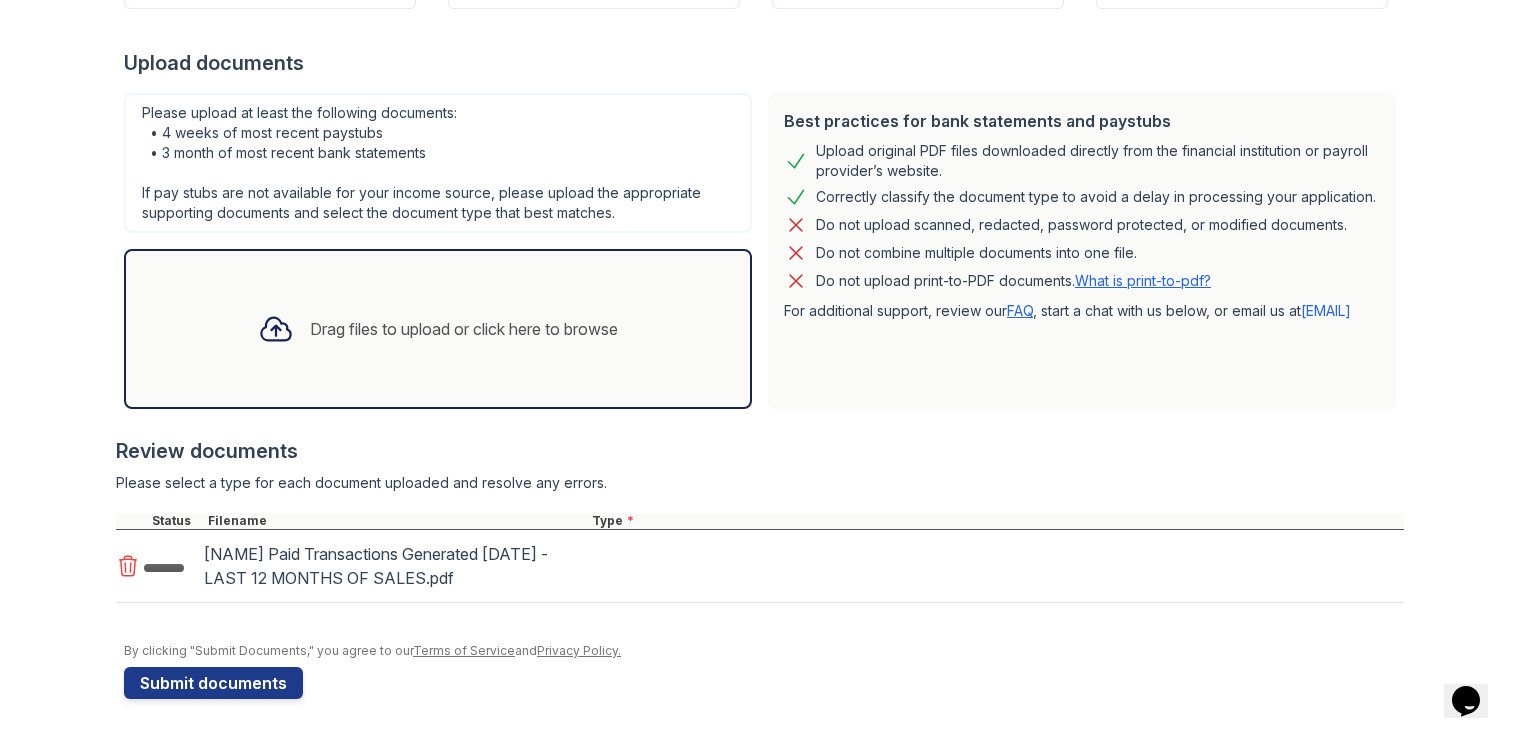 scroll, scrollTop: 381, scrollLeft: 0, axis: vertical 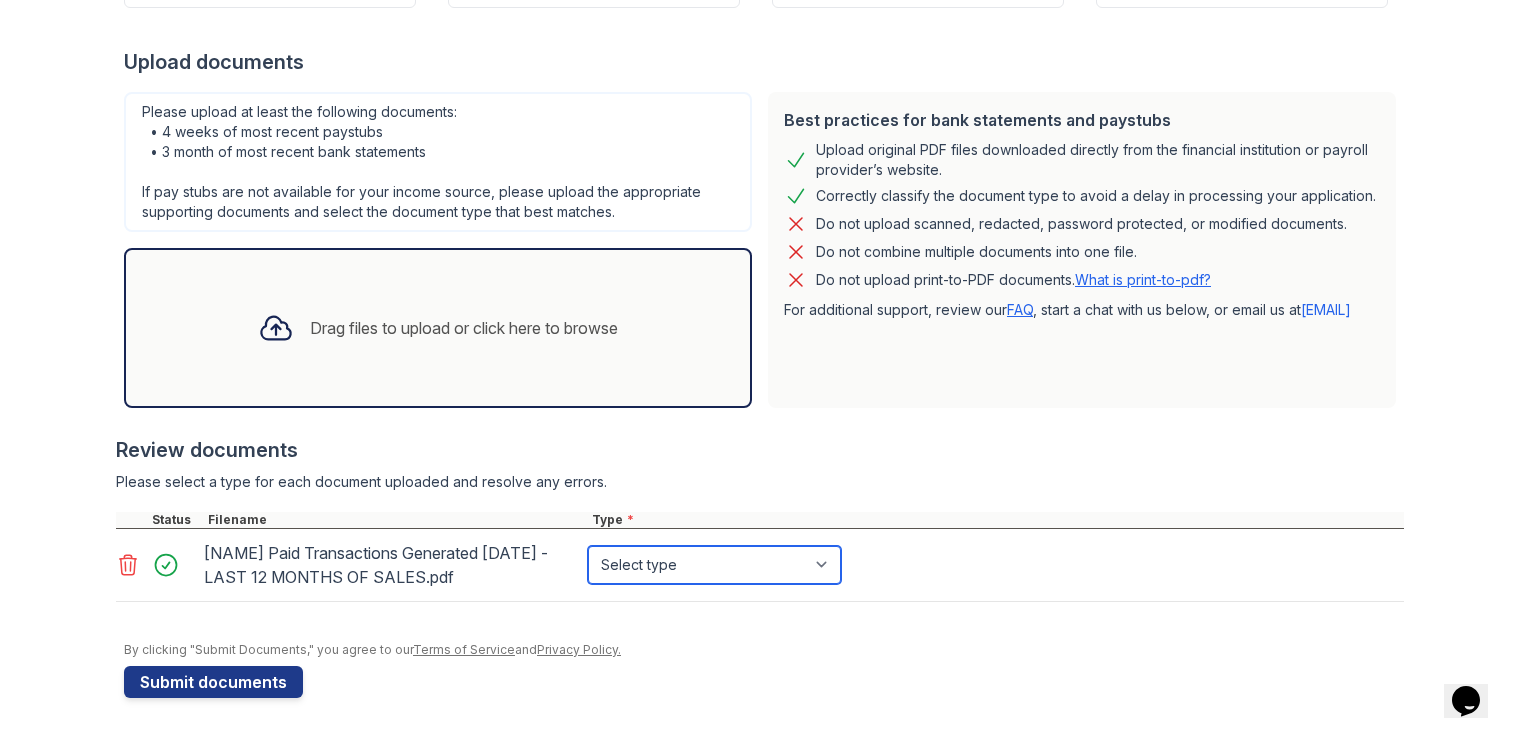 click on "Select type
Paystub
Bank Statement
Offer Letter
Tax Documents
Benefit Award Letter
Investment Account Statement
Other" at bounding box center (714, 565) 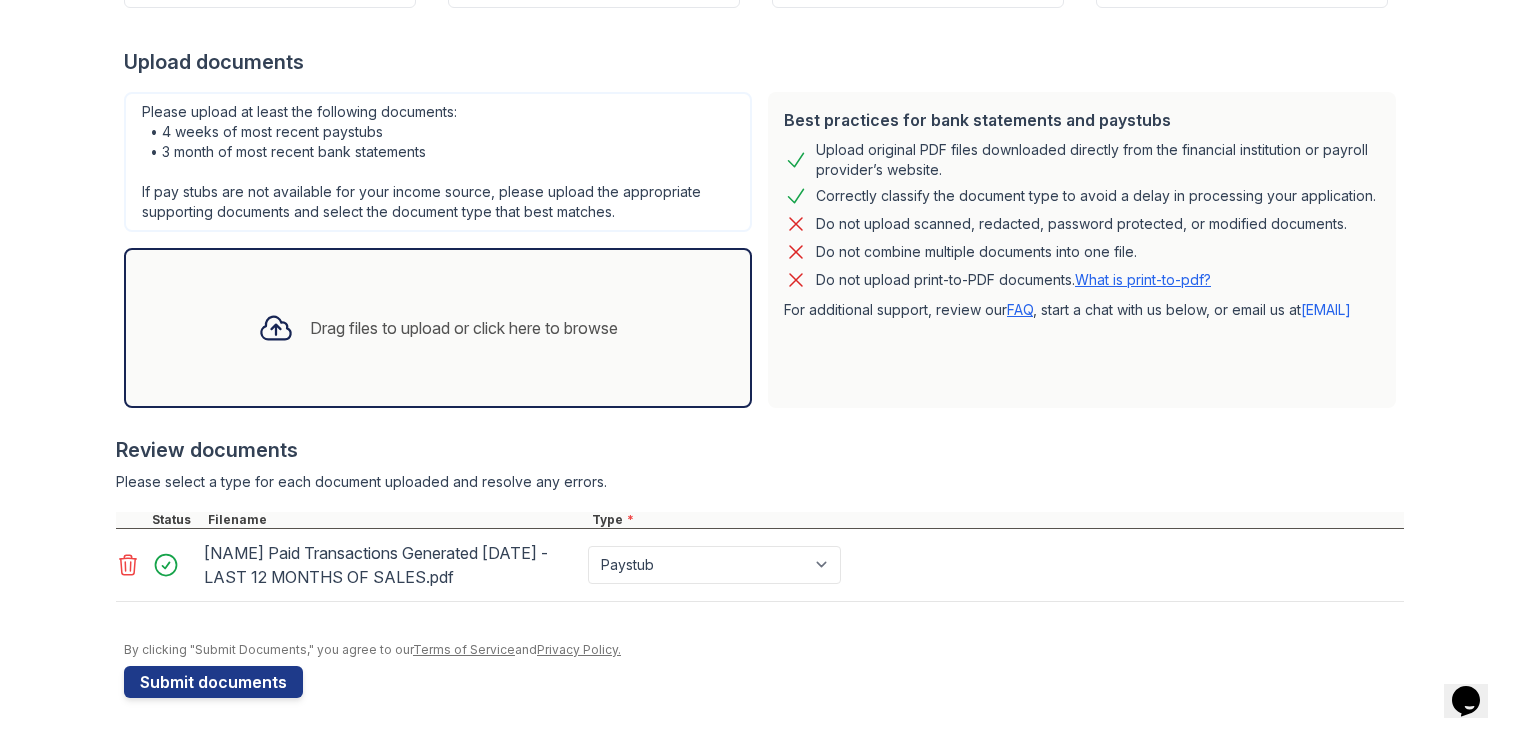 click at bounding box center (760, 612) 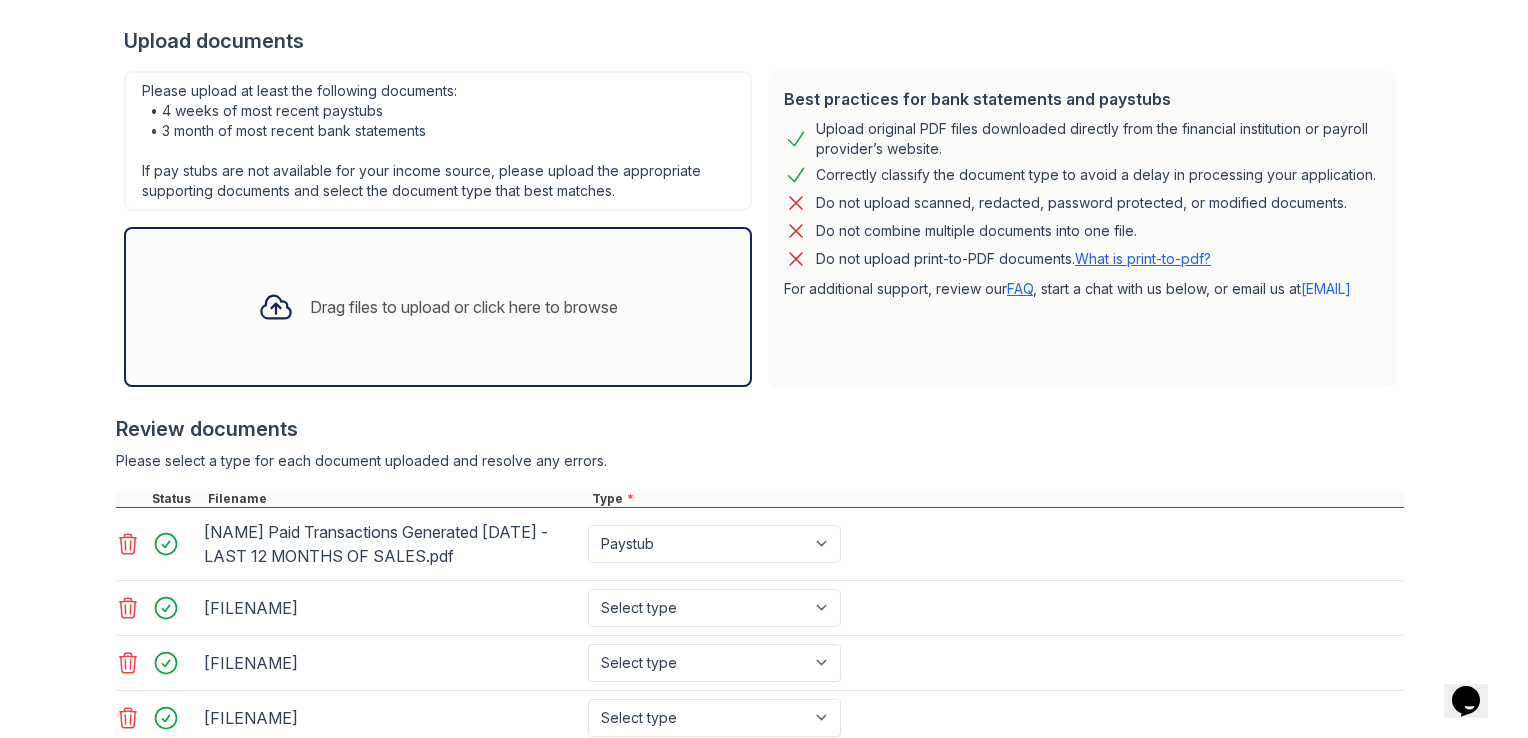 scroll, scrollTop: 599, scrollLeft: 0, axis: vertical 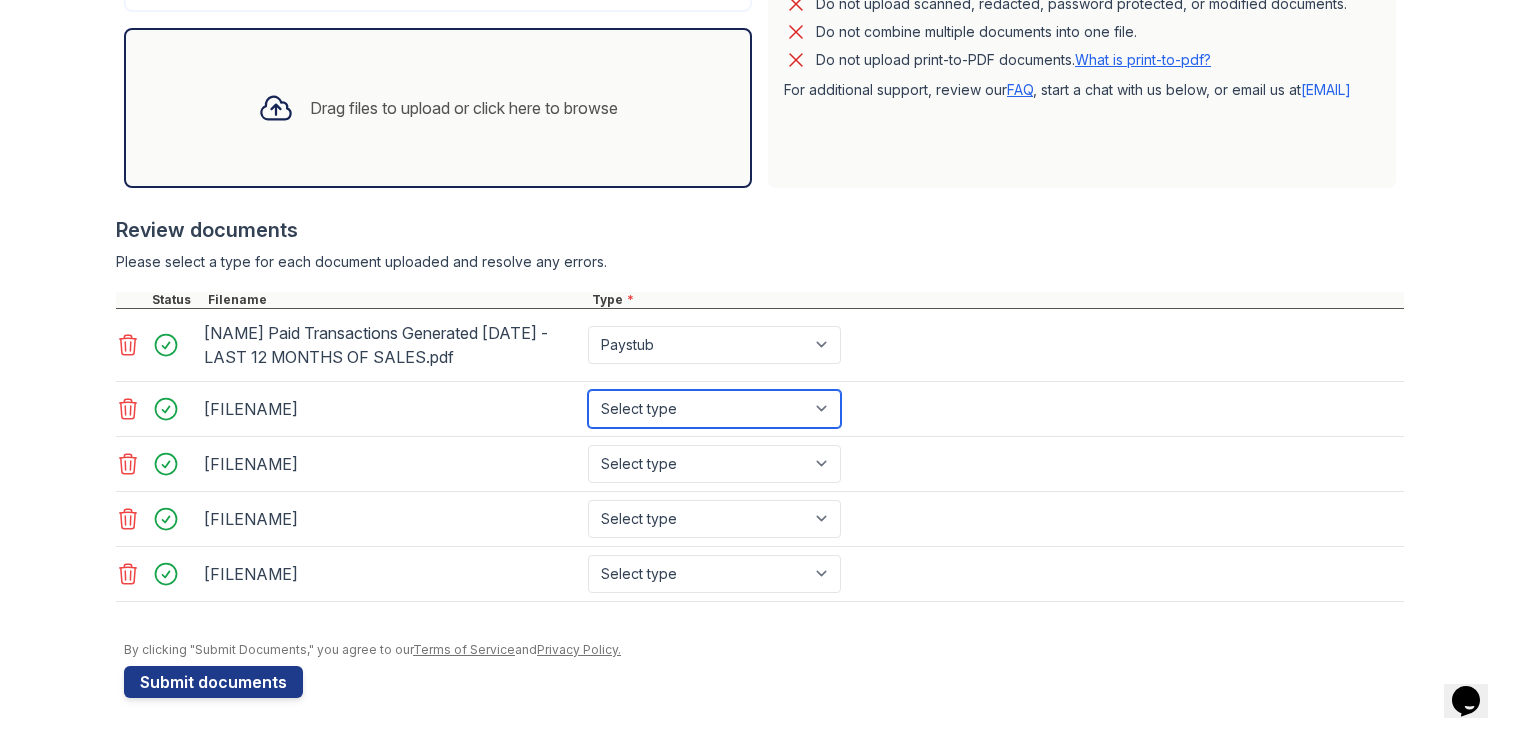 click on "Select type
Paystub
Bank Statement
Offer Letter
Tax Documents
Benefit Award Letter
Investment Account Statement
Other" at bounding box center (714, 409) 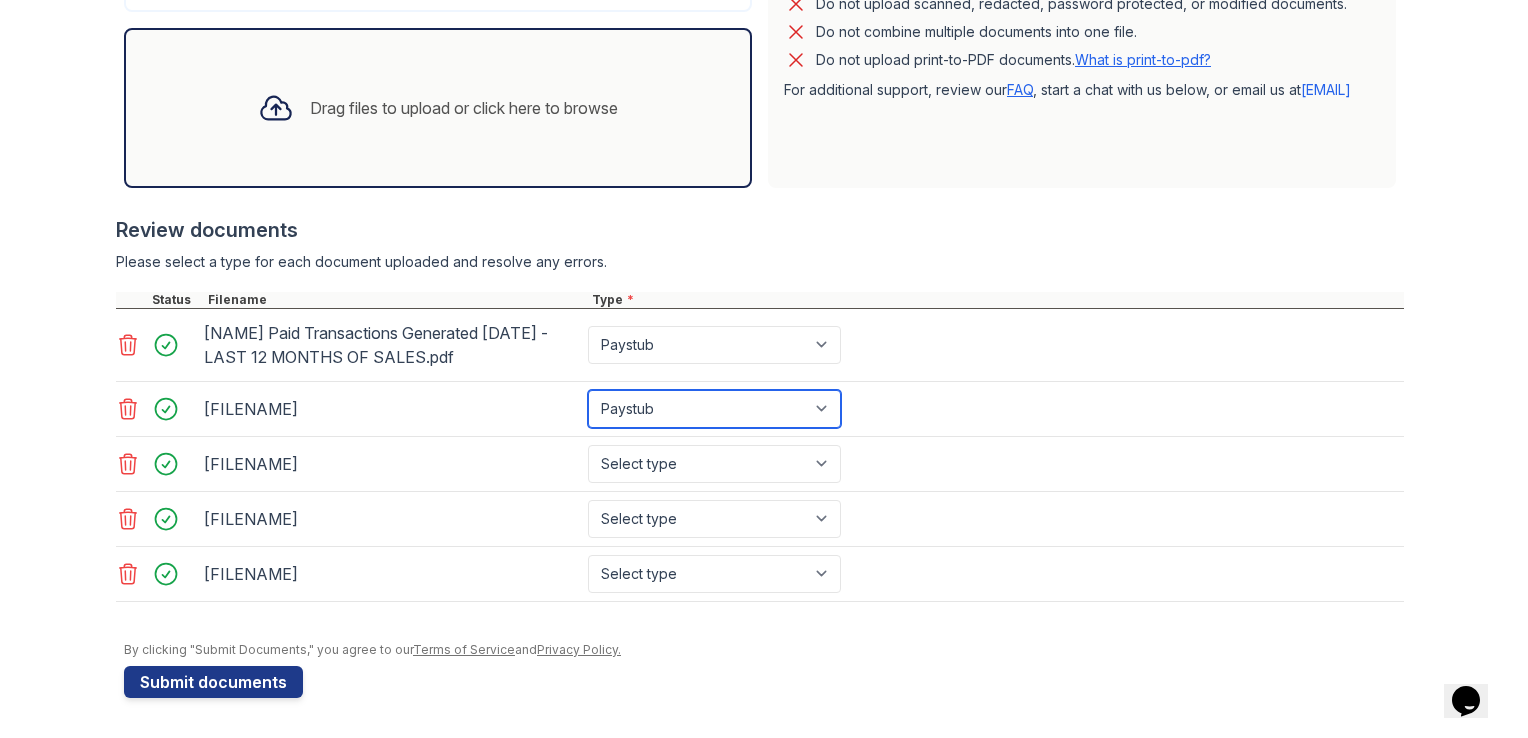 click on "Select type
Paystub
Bank Statement
Offer Letter
Tax Documents
Benefit Award Letter
Investment Account Statement
Other" at bounding box center [714, 409] 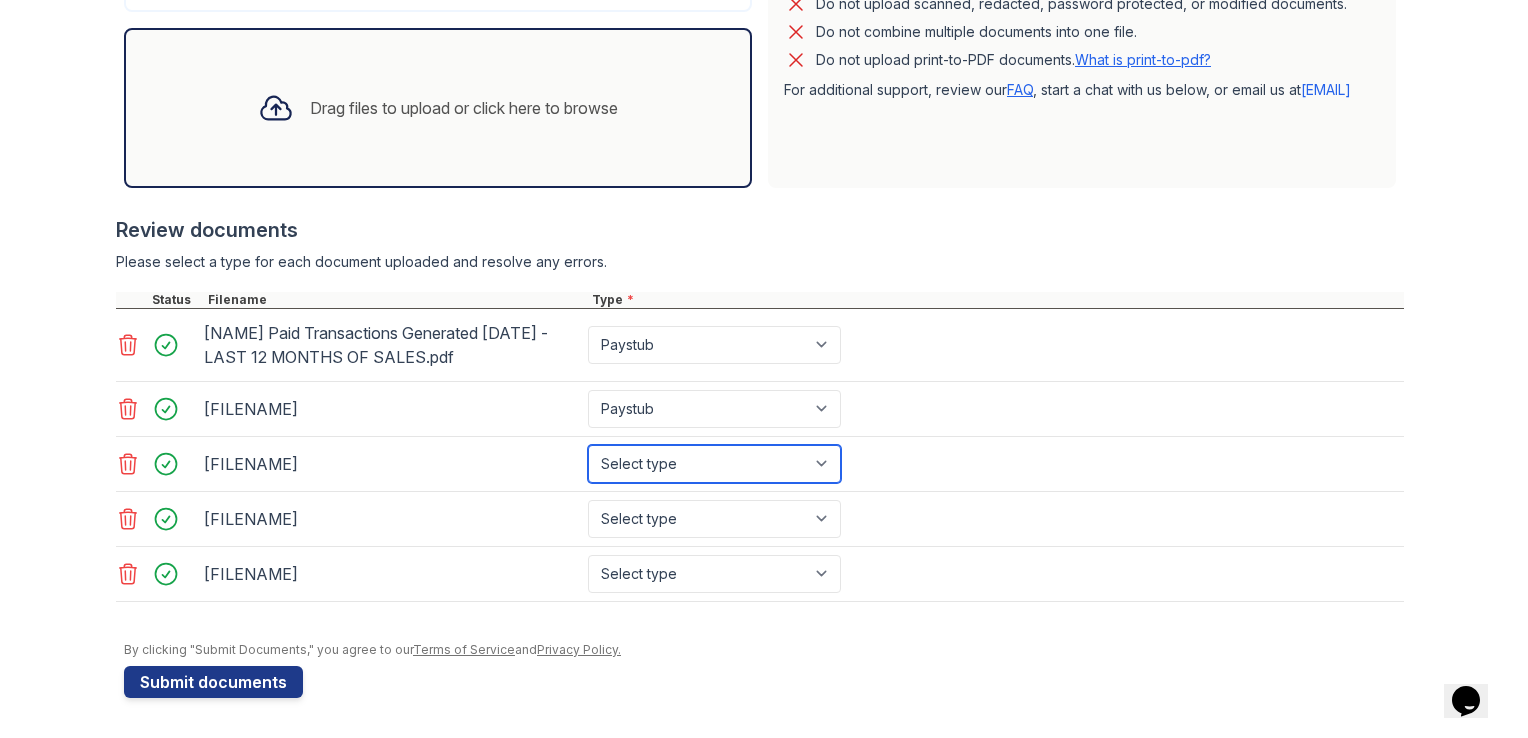 click on "Select type
Paystub
Bank Statement
Offer Letter
Tax Documents
Benefit Award Letter
Investment Account Statement
Other" at bounding box center (714, 464) 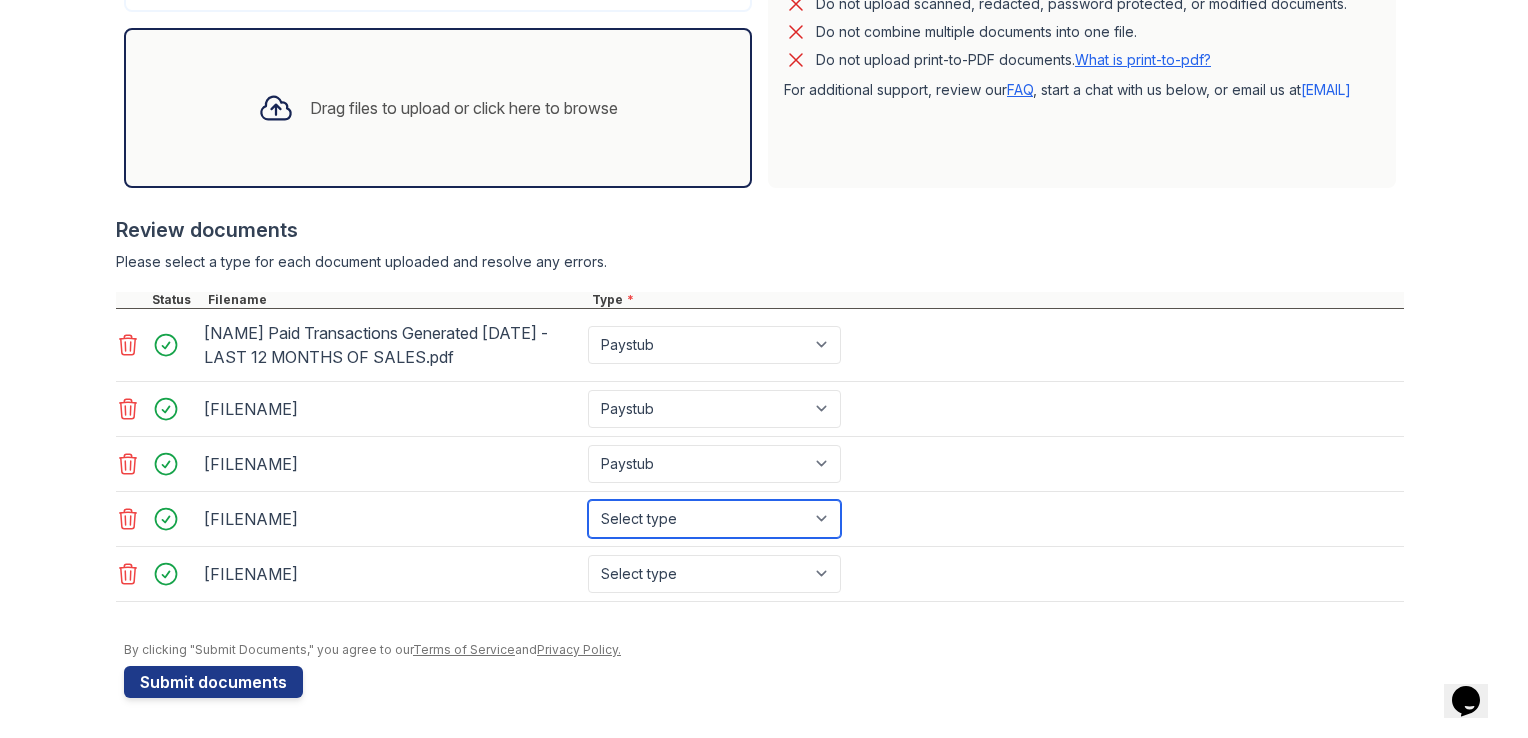 click on "Select type
Paystub
Bank Statement
Offer Letter
Tax Documents
Benefit Award Letter
Investment Account Statement
Other" at bounding box center [714, 519] 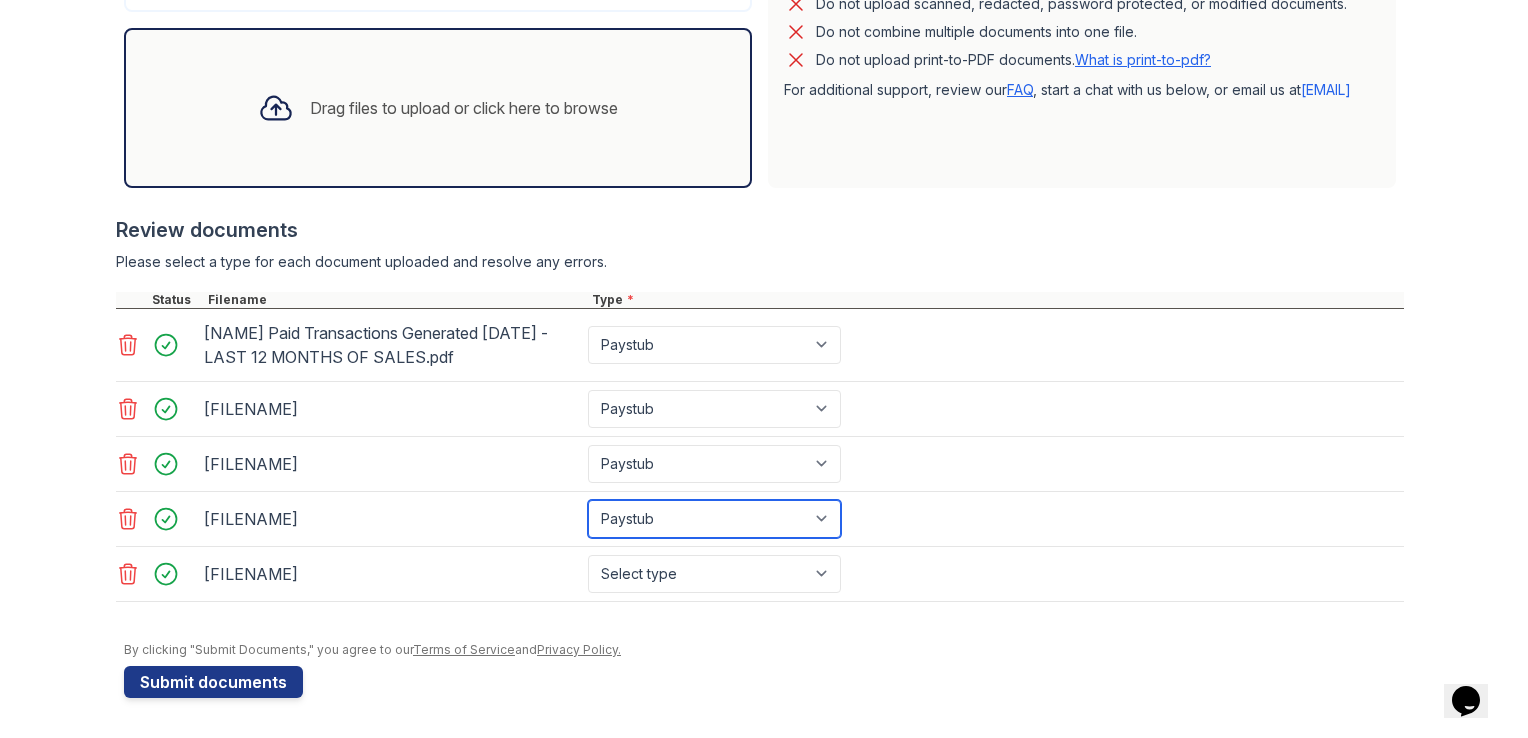 click on "Select type
Paystub
Bank Statement
Offer Letter
Tax Documents
Benefit Award Letter
Investment Account Statement
Other" at bounding box center (714, 519) 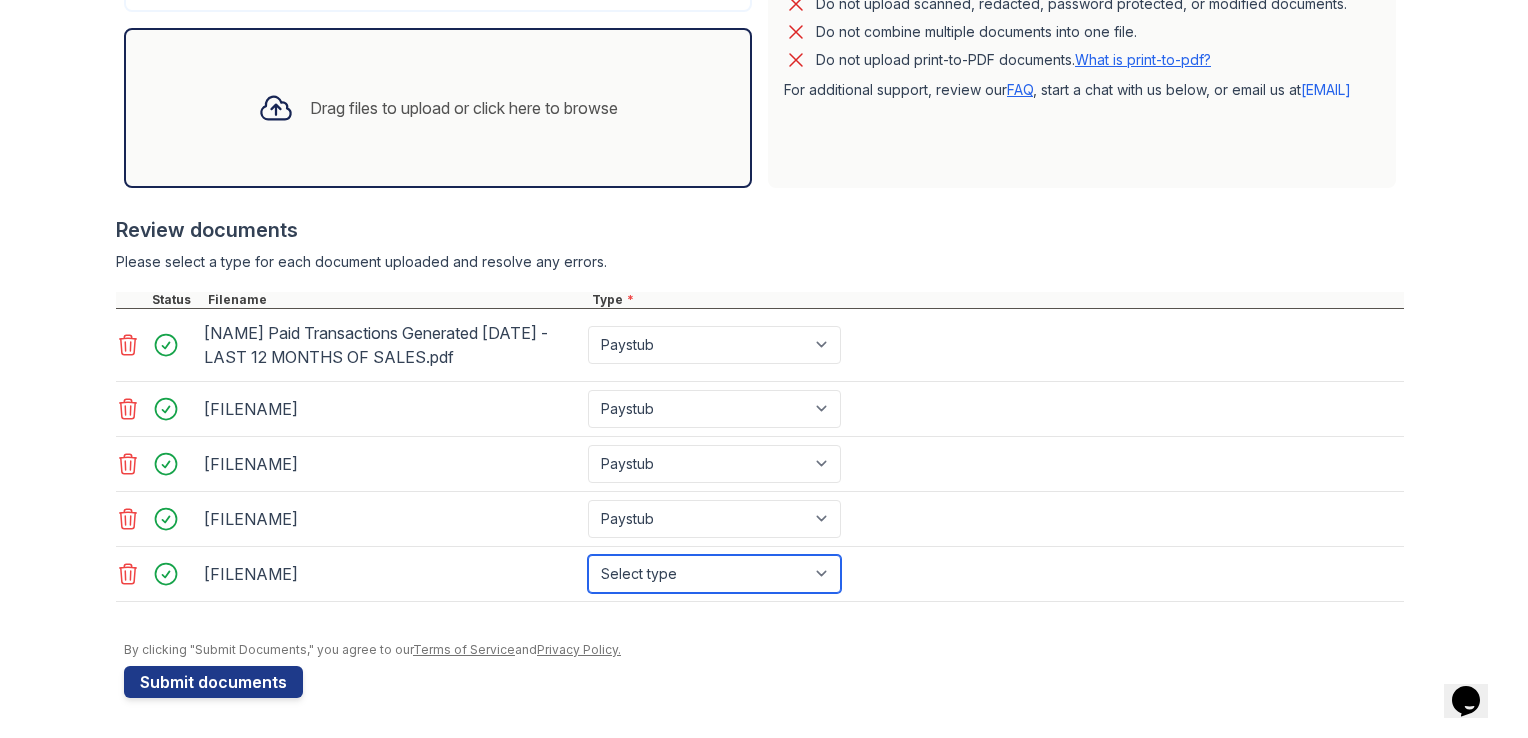 click on "Select type
Paystub
Bank Statement
Offer Letter
Tax Documents
Benefit Award Letter
Investment Account Statement
Other" at bounding box center (714, 574) 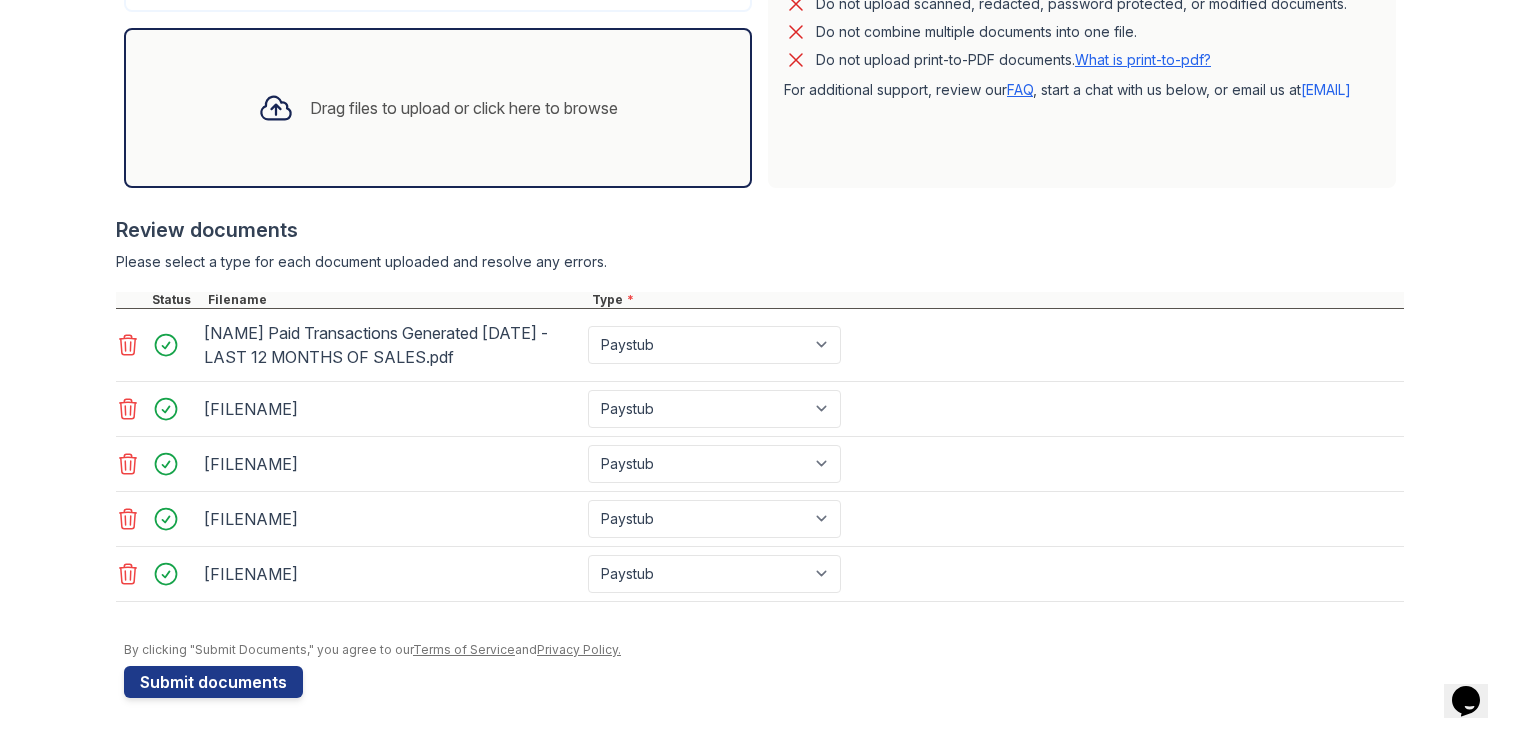 click on "Application information
Property
*
Select a property
[NUMBER] [STREET] [STREET_NAME] [DIRECTION]
[NUMBER] [STREET] [STREET_NAME] [DIRECTION]
[NUMBER] [STREET] [STREET_NAME] [DIRECTION]
[NUMBER] [STREET] [STREET_NAME] [DIRECTION]
[NUMBER] [STREET] [STREET_NAME] [DIRECTION]
[NUMBER] [STREET] [STREET_NAME] [DIRECTION]
[NUMBER] [STREET] [STREET_NAME] [DIRECTION]
[NUMBER] [STREET] [STREET_NAME] [DIRECTION]
[NUMBER] [STREET] [STREET_NAME] [DIRECTION]
[NUMBER] [STREET] [STREET_NAME] [DIRECTION]
[NUMBER] [STREET] [STREET_NAME] [DIRECTION]
[NUMBER] [STREET] [STREET_NAME] [DIRECTION]
[NUMBER] [STREET] [STREET_NAME]
[NUMBER] [STREET] [STREET_NAME] [DIRECTION]
[NUMBER] [STREET] [STREET_NAME]
[NUMBER] [STREET] [STREET_NAME] [DIRECTION]
[NUMBER] [STREET] [STREET_NAME] [DIRECTION]
[NUMBER] [STREET] [STREET_NAME] [DIRECTION]
[NUMBER] [STREET] [STREET_NAME]
[NUMBER] [STREET] [STREET_NAME] [DIRECTION]
[NUMBER] [STREET] [STREET_NAME] [DIRECTION]
[NUMBER] [STREET] [STREET_NAME] [DIRECTION]
[NUMBER] [STREET] [DIRECTION]
[NUMBER] [STREET] [STREET_NAME] [DIRECTION]
[NUMBER] [STREET] [DIRECTION]
[NUMBER] [STREET] [STREET_NAME] [DIRECTION]
[NUMBER] [STREET] [STREET_NAME] [DIRECTION]
[NUMBER] [STREET] [STREET_NAME] [DIRECTION]
[NUMBER] [STREET] [STREET_NAME] [DIRECTION]
[NUMBER] [STREET] [STREET_NAME] [DIRECTION]
[NUMBER] [STREET] [STREET_NAME] [DIRECTION]
[NUMBER] [STREET] [STREET_NAME]" at bounding box center (764, 143) 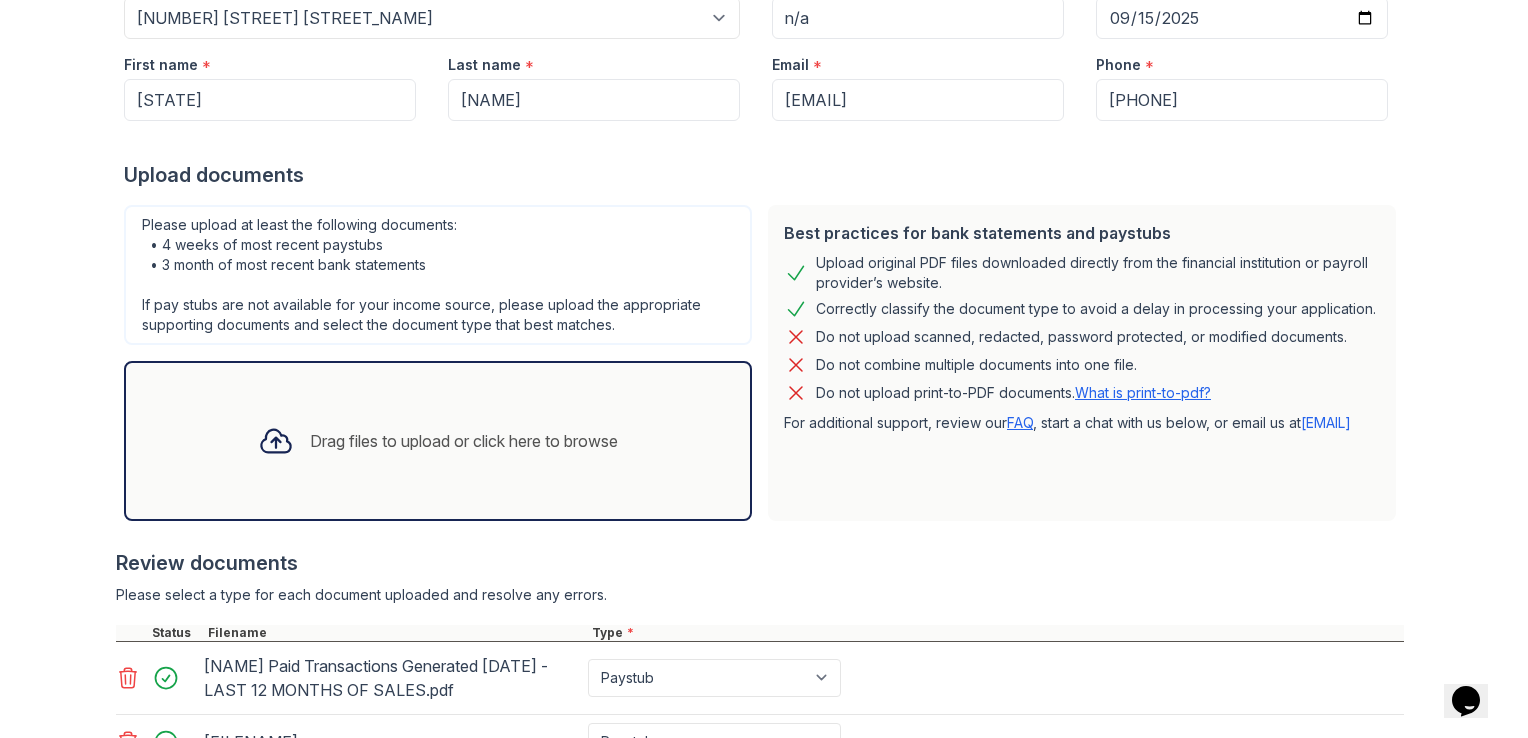 scroll, scrollTop: 254, scrollLeft: 0, axis: vertical 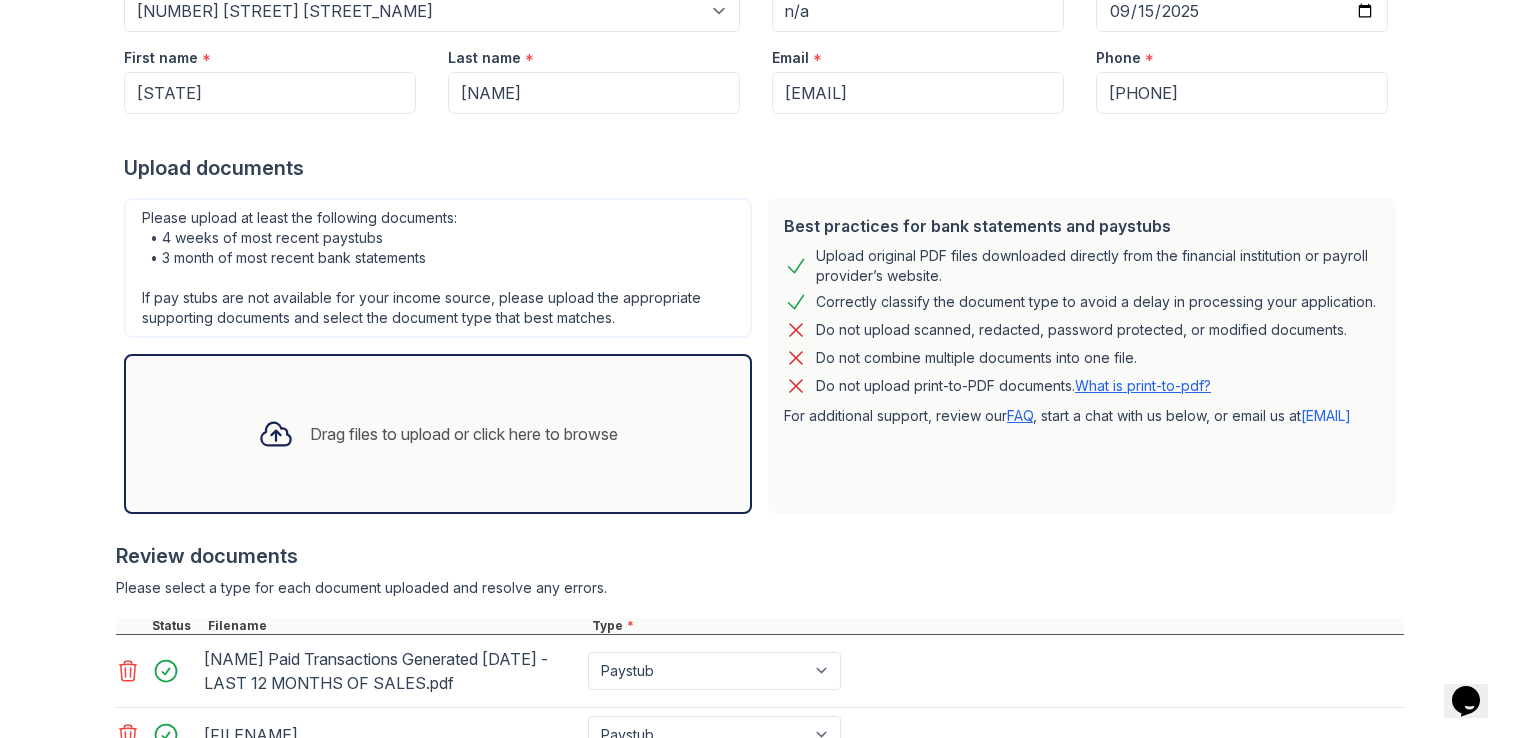 click on "Drag files to upload or click here to browse" at bounding box center (464, 434) 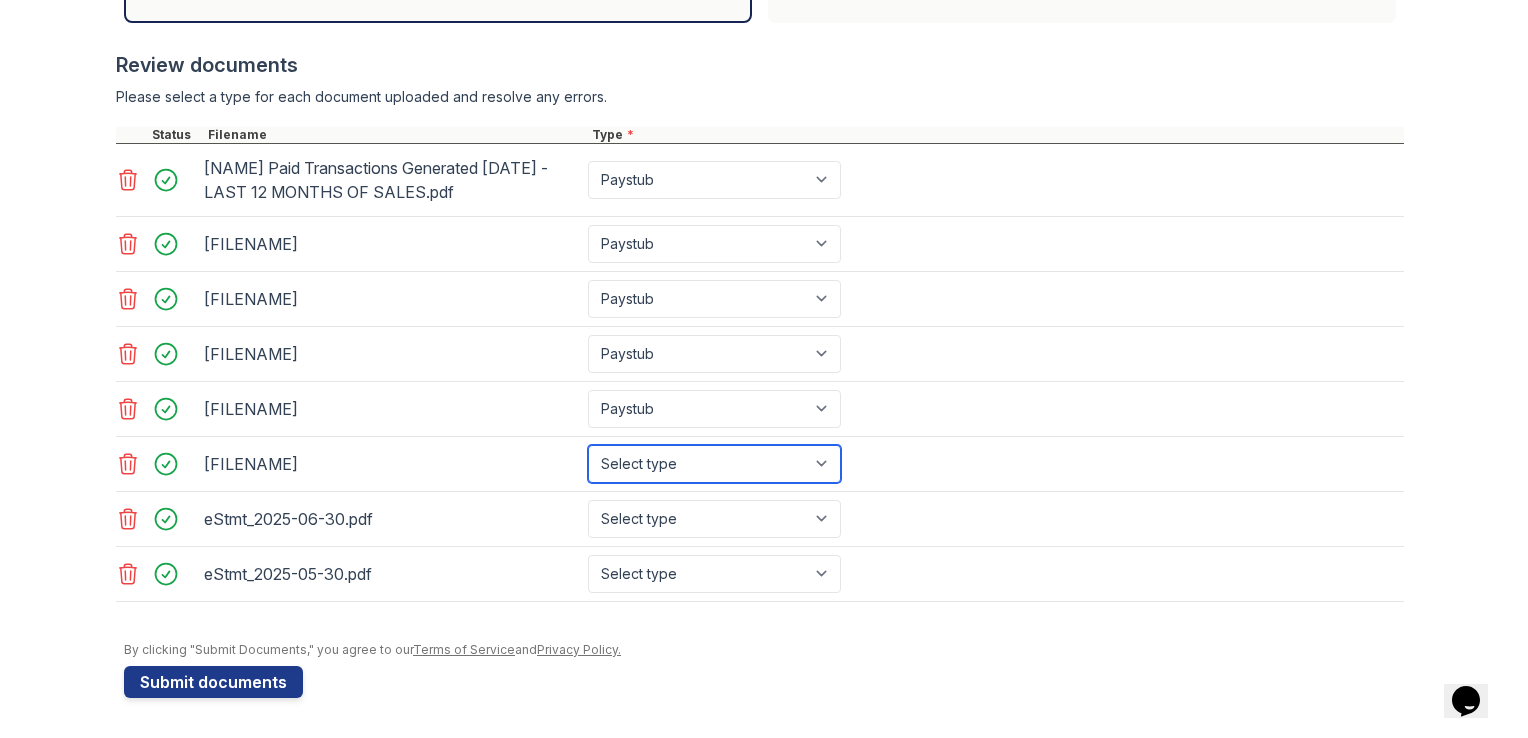 click on "Select type
Paystub
Bank Statement
Offer Letter
Tax Documents
Benefit Award Letter
Investment Account Statement
Other" at bounding box center [714, 464] 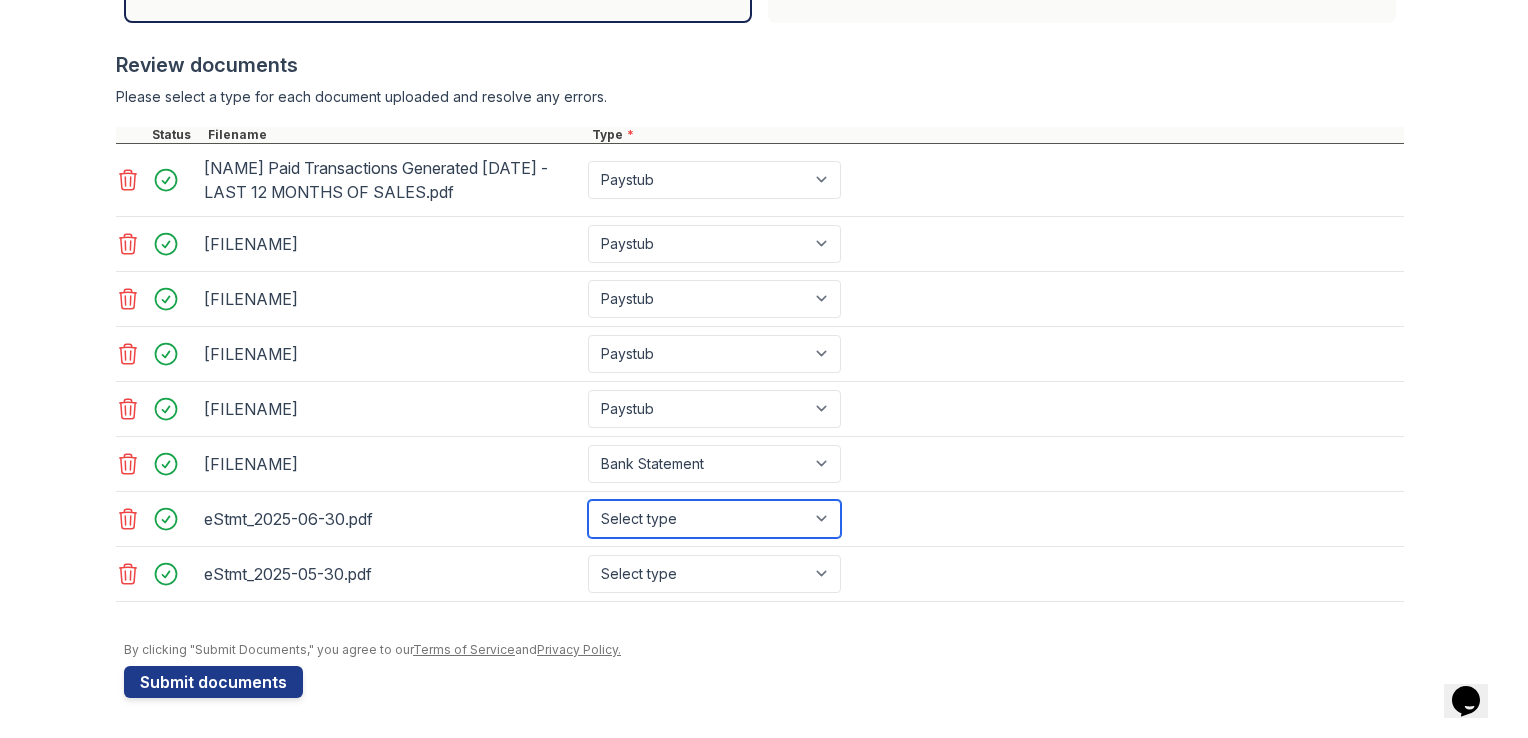 click on "Select type
Paystub
Bank Statement
Offer Letter
Tax Documents
Benefit Award Letter
Investment Account Statement
Other" at bounding box center [714, 519] 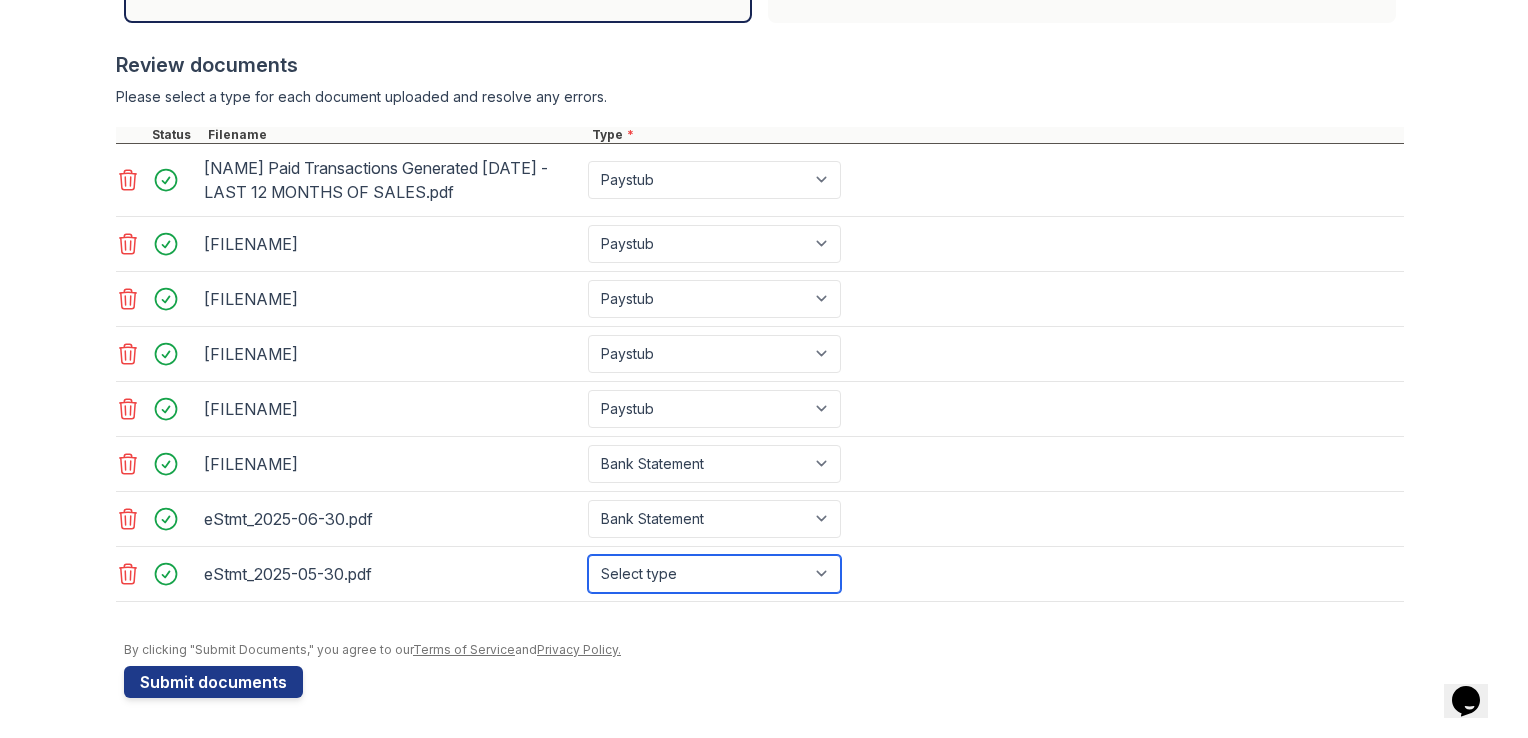 click on "Select type
Paystub
Bank Statement
Offer Letter
Tax Documents
Benefit Award Letter
Investment Account Statement
Other" at bounding box center (714, 574) 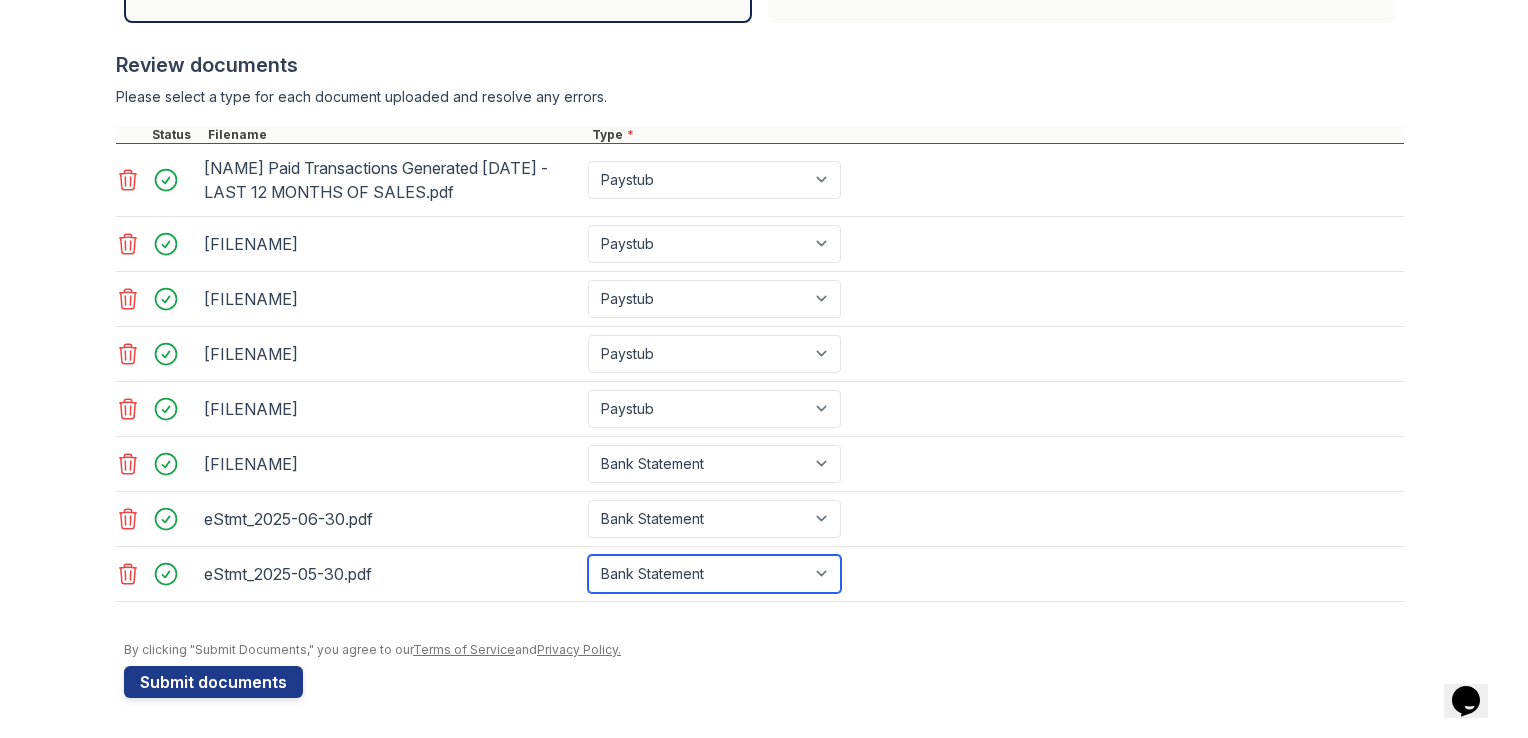 scroll, scrollTop: 762, scrollLeft: 0, axis: vertical 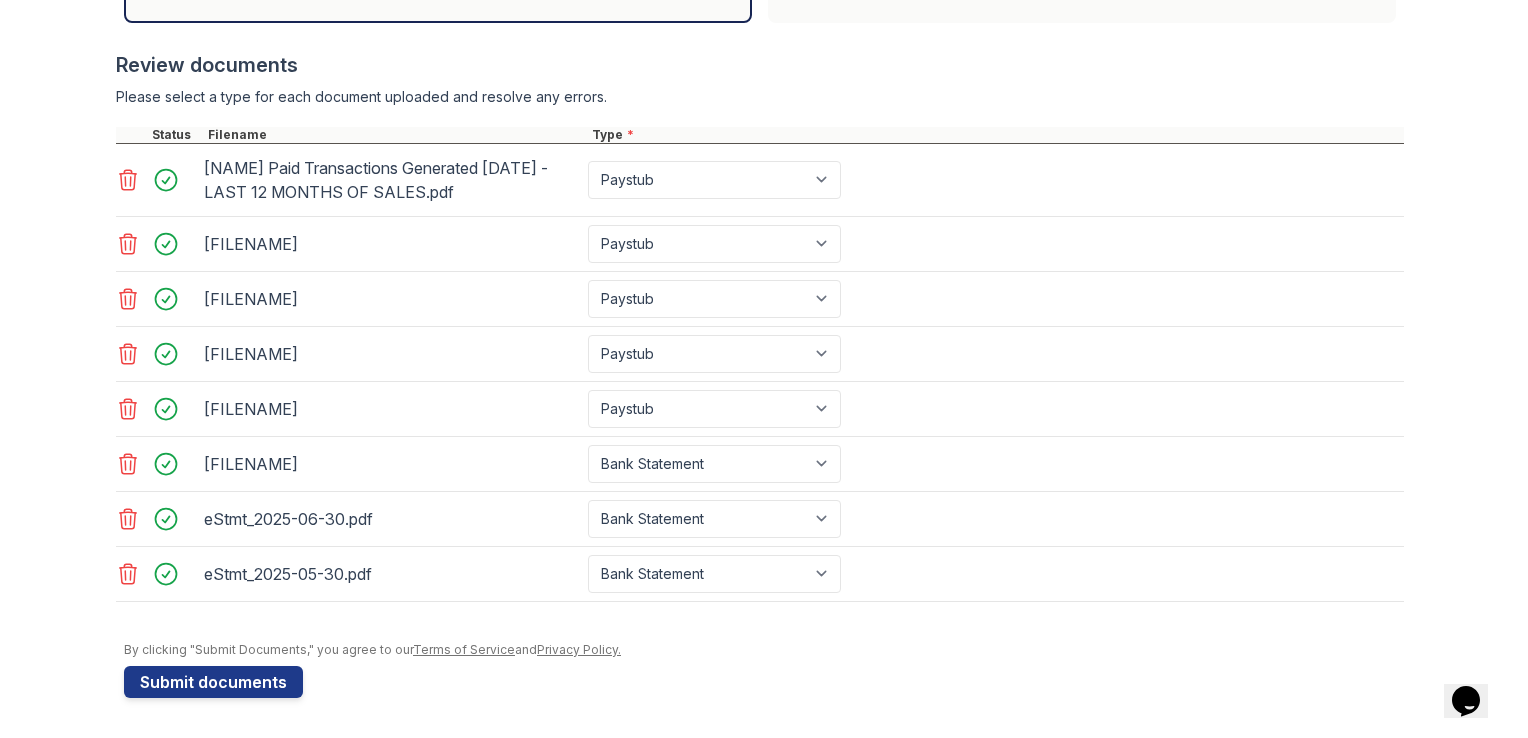 click on "Upload Documents for
RMG Properties
Application information
Property
*
Select a property
[NUMBER] [STREET] [STREET_NAME] [DIRECTION]
[NUMBER] [STREET] [STREET_NAME] [DIRECTION]
[NUMBER] [STREET] [STREET_NAME] [DIRECTION]
[NUMBER] [STREET] [STREET_NAME] [DIRECTION]
[NUMBER] [STREET] [STREET_NAME] [DIRECTION]
[NUMBER] [STREET] [STREET_NAME] [DIRECTION]
[NUMBER] [STREET] [STREET_NAME] [DIRECTION]
[NUMBER] [STREET] [STREET_NAME] [DIRECTION]
[NUMBER] [STREET] [STREET_NAME] [DIRECTION]
[NUMBER] [STREET] [STREET_NAME] [DIRECTION]
[NUMBER] [STREET] [STREET_NAME] [DIRECTION]
[NUMBER] [STREET] [STREET_NAME] [DIRECTION]
[NUMBER] [STREET] [STREET_NAME]
[NUMBER] [STREET] [STREET_NAME] [DIRECTION]
[NUMBER] [STREET] [STREET_NAME]
[NUMBER] [STREET] [STREET_NAME] [DIRECTION]
[NUMBER] [STREET] [STREET_NAME] [DIRECTION]
[NUMBER] [STREET] [STREET_NAME] [DIRECTION]
[NUMBER] [STREET] [STREET_NAME]
[NUMBER] [STREET] [STREET_NAME] [DIRECTION]
[NUMBER] [STREET] [STREET_NAME] [DIRECTION]
[NUMBER] [STREET] [STREET_NAME] [DIRECTION]
[NUMBER] [STREET] [DIRECTION]
[NUMBER] [STREET] [STREET_NAME] [DIRECTION]
[NUMBER] [STREET] [DIRECTION]
[NUMBER] [STREET] [STREET_NAME] [DIRECTION]
[NUMBER] [STREET] [STREET_NAME] [DIRECTION]
[NUMBER] [STREET] [STREET_NAME] [DIRECTION]
[NUMBER] [STREET] [STREET_NAME] [DIRECTION]
[NUMBER] [STREET] [STREET_NAME] [DIRECTION]
[NUMBER] [STREET] [STREET_NAME] [DIRECTION]
[NUMBER] [STREET] [STREET_NAME]" at bounding box center (764, -16) 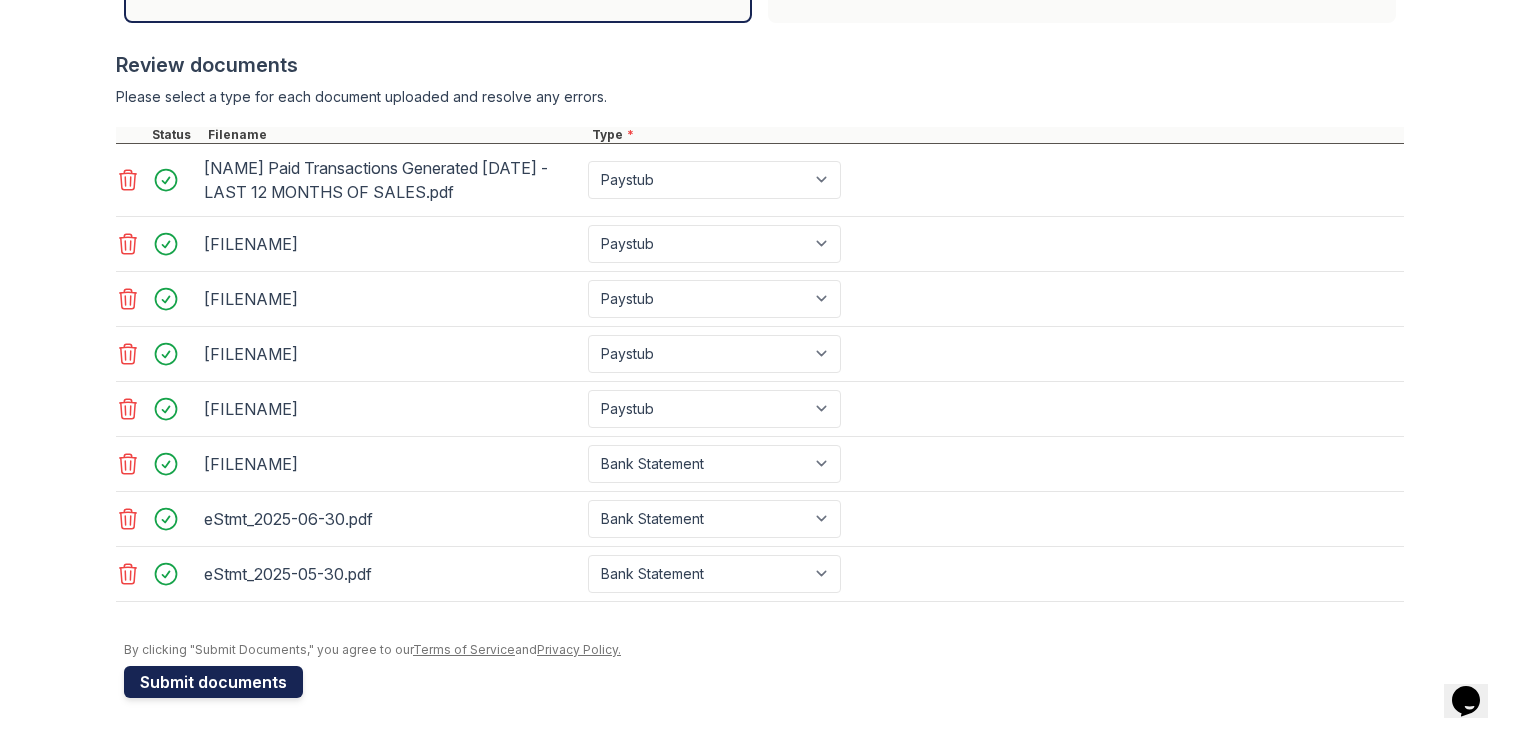 click on "Submit documents" at bounding box center (213, 682) 